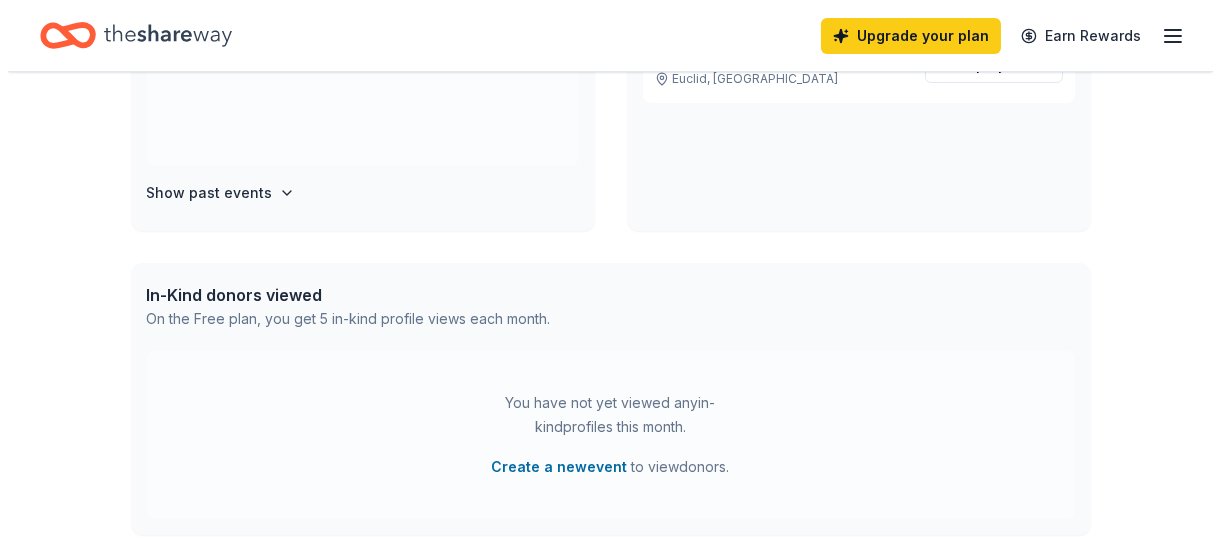 scroll, scrollTop: 500, scrollLeft: 0, axis: vertical 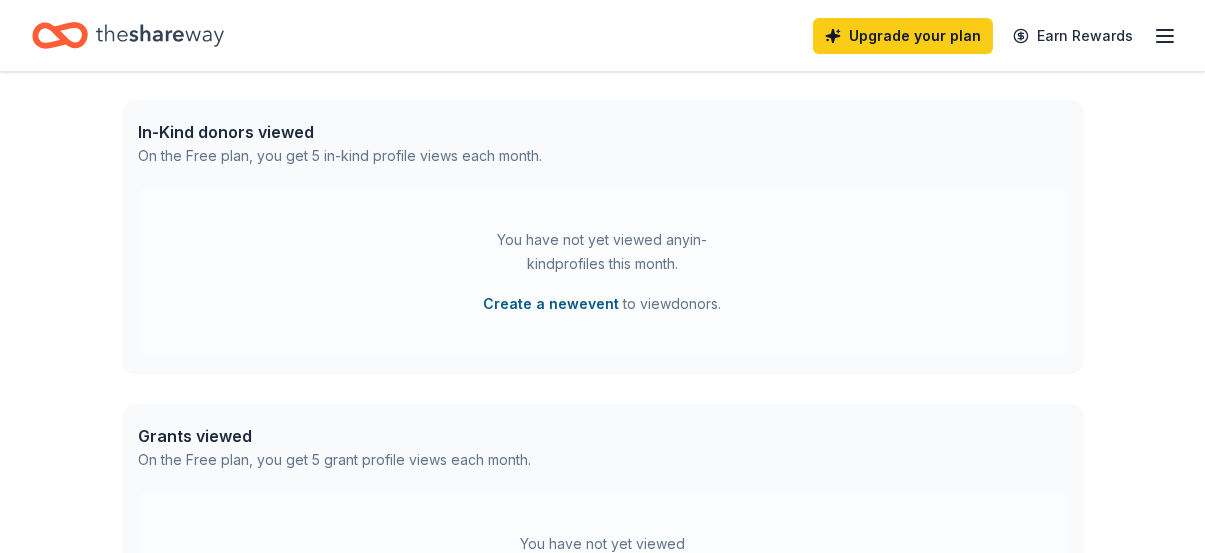 click on "Create a new  event" at bounding box center (552, 304) 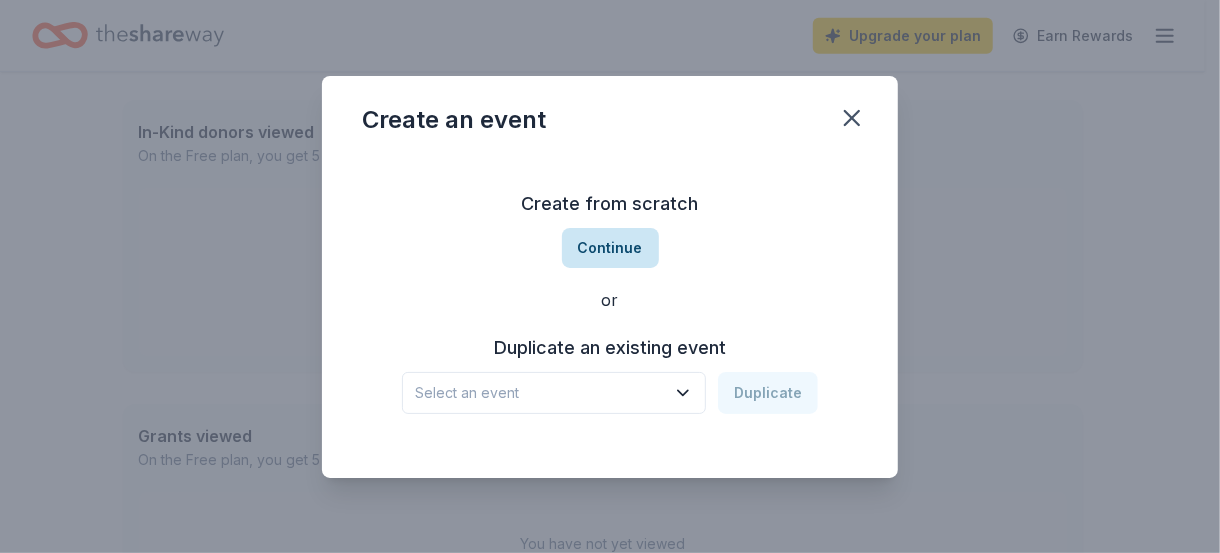 click on "Continue" at bounding box center [610, 248] 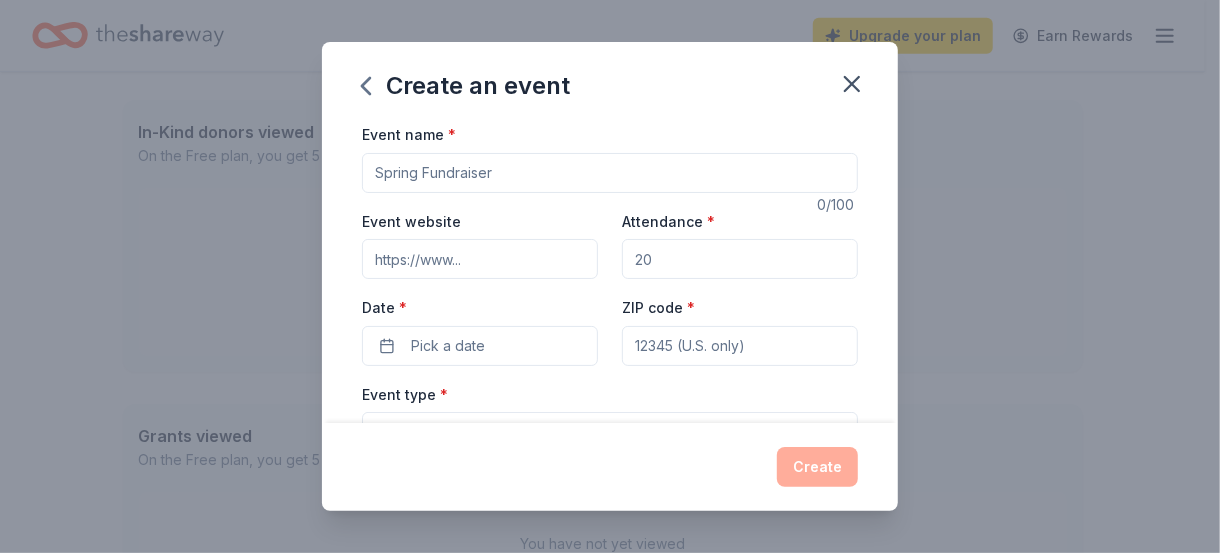 click on "Event name *" at bounding box center (610, 173) 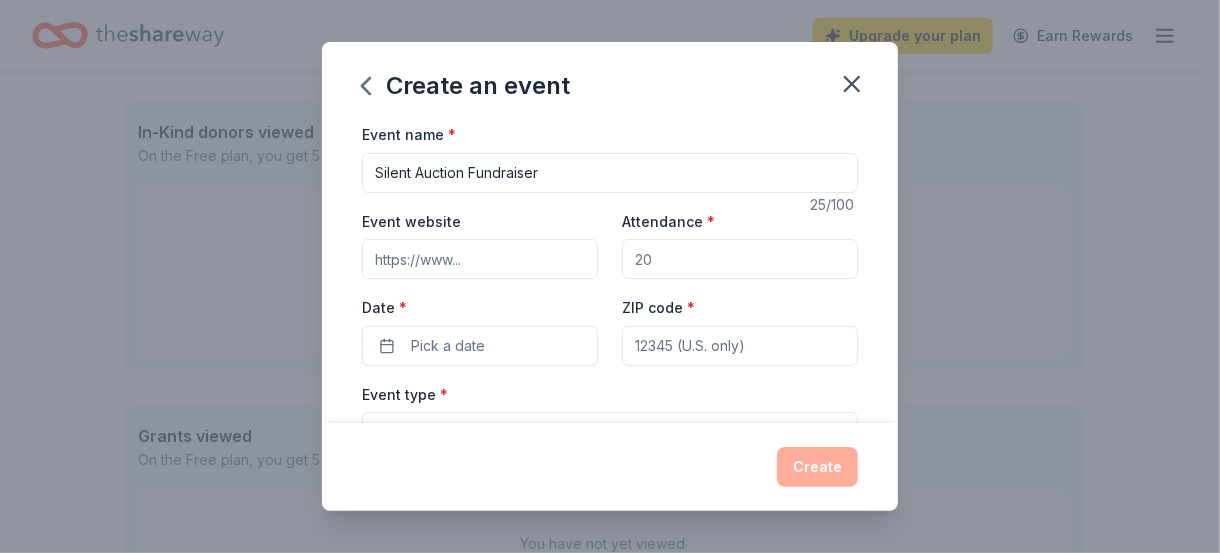 type on "Silent Auction Fundraiser" 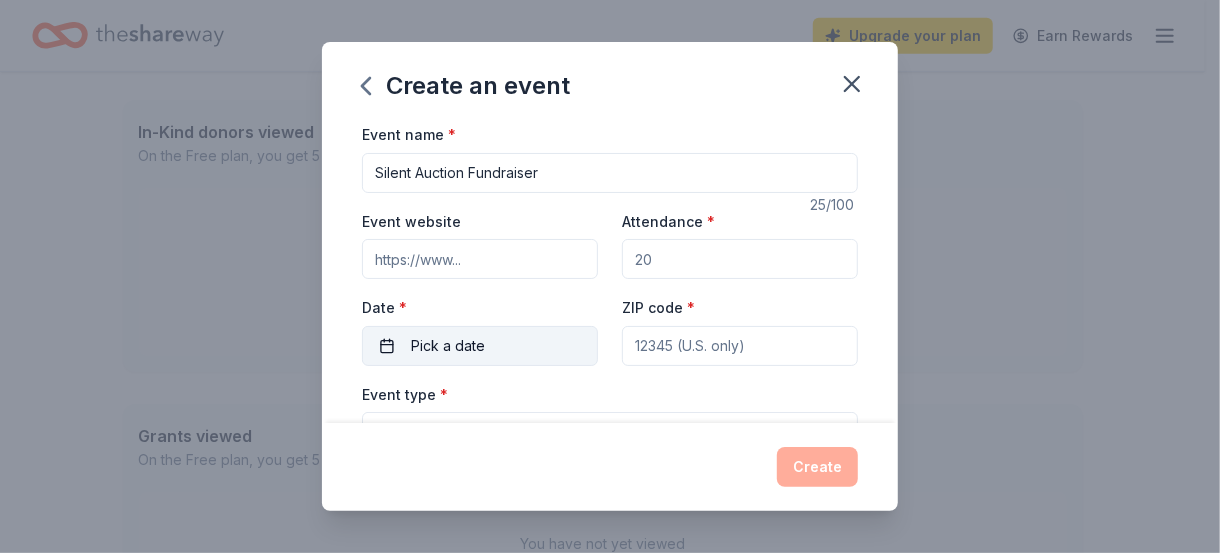 click on "Pick a date" at bounding box center [448, 346] 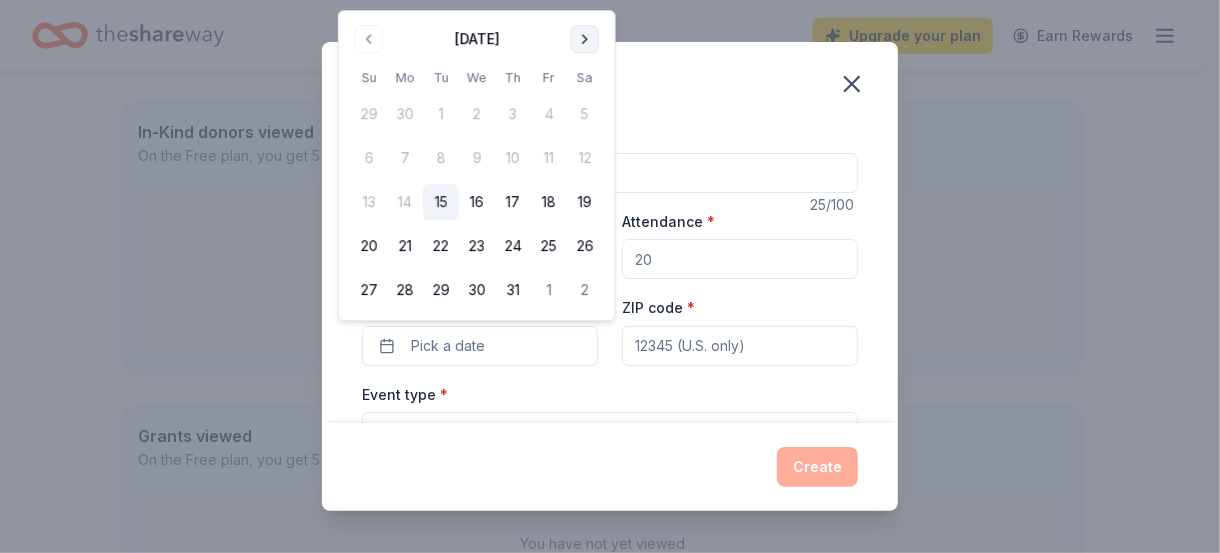 click at bounding box center (585, 39) 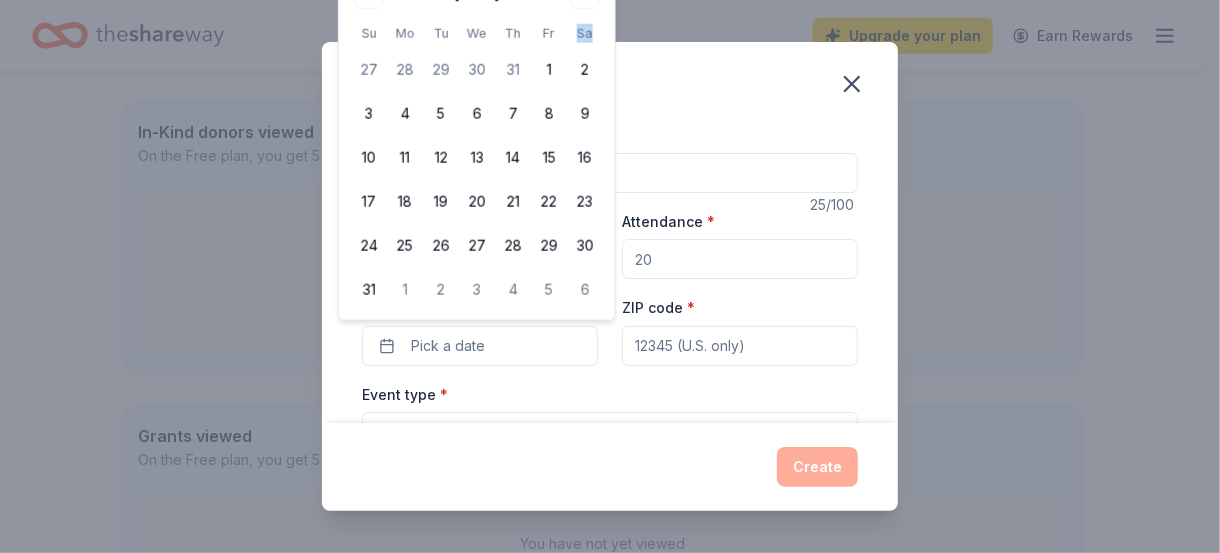 click on "Sa" at bounding box center (585, 33) 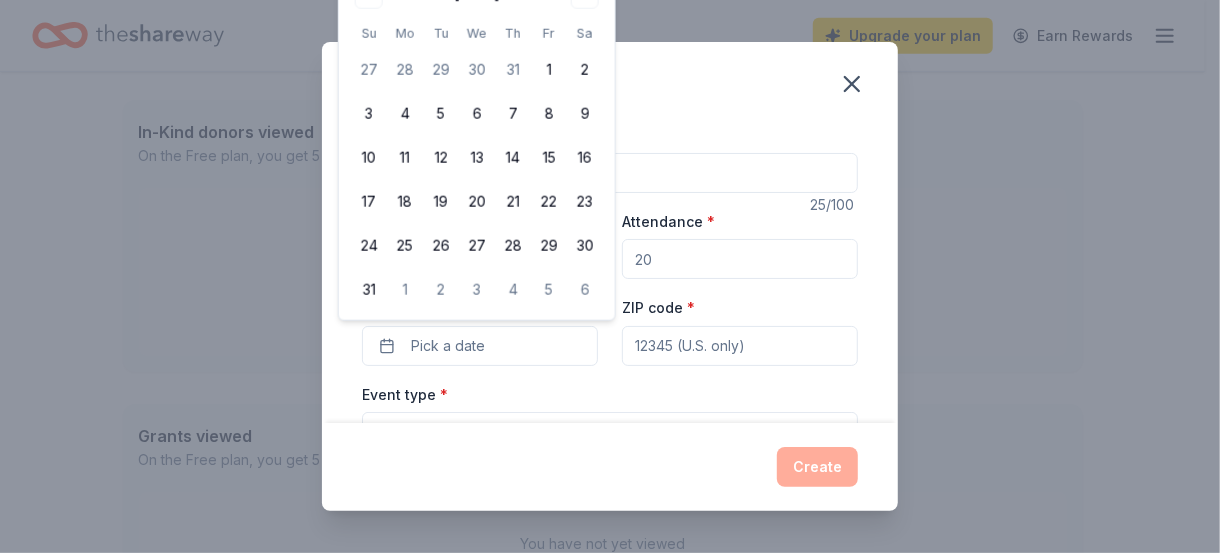click on "Create" at bounding box center [610, 467] 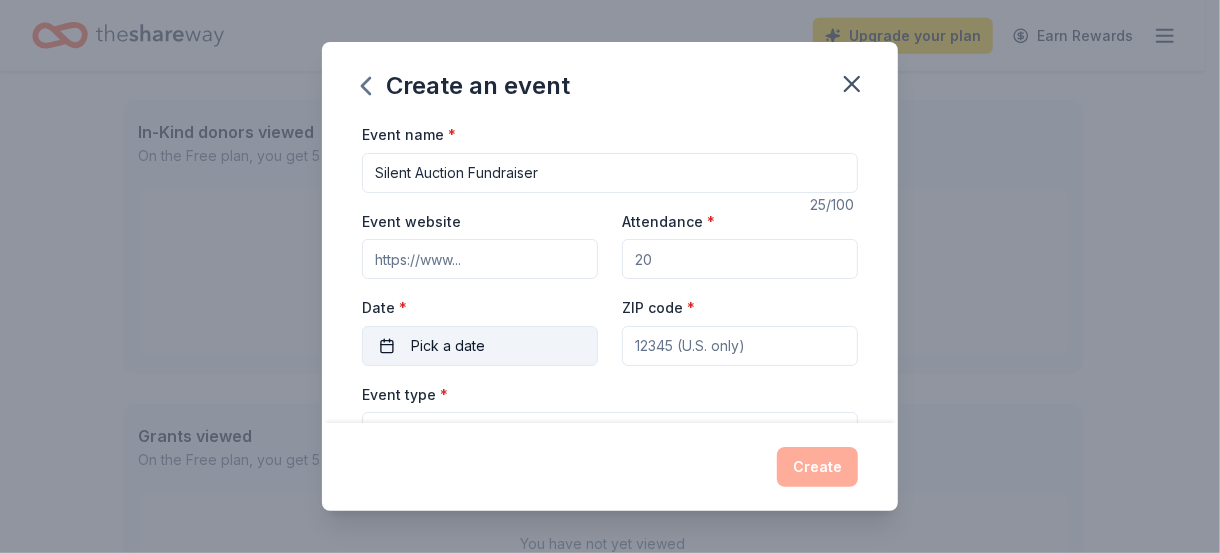 click on "Pick a date" at bounding box center [448, 346] 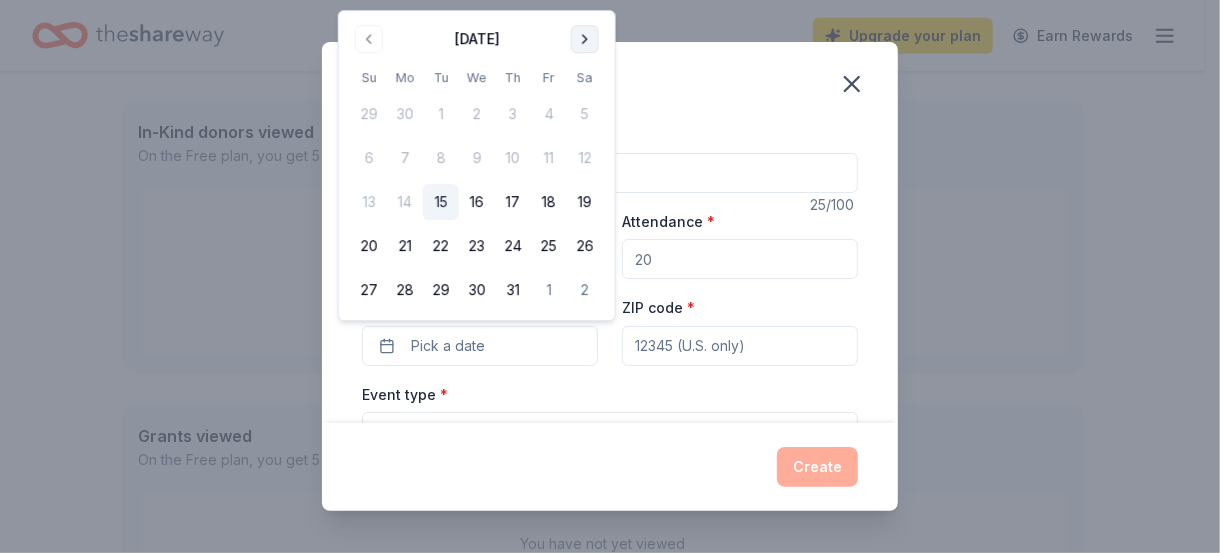 click at bounding box center (585, 39) 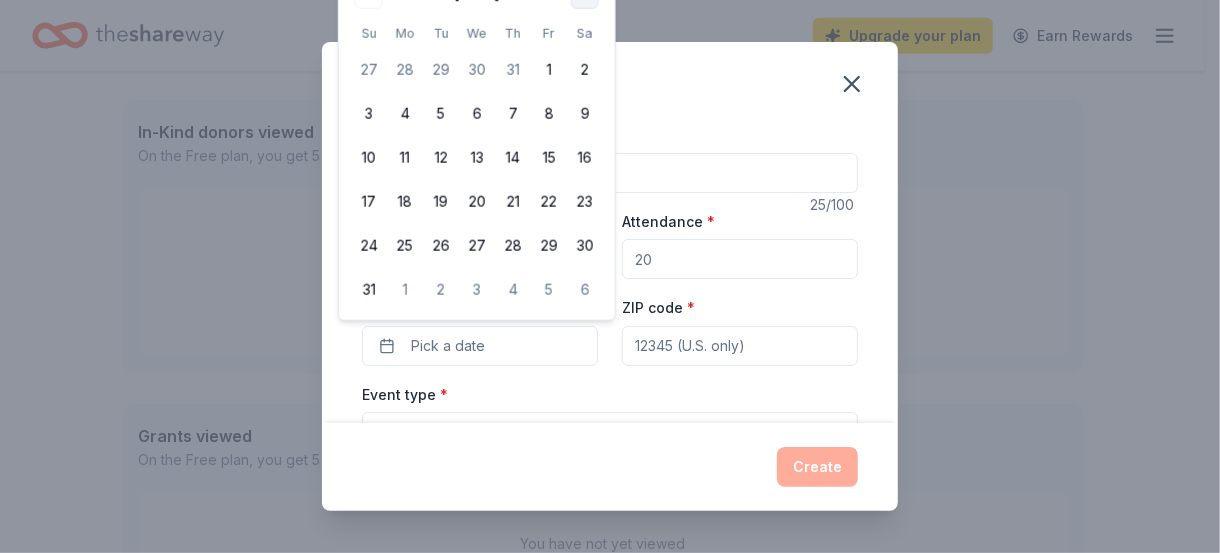 click at bounding box center (585, -5) 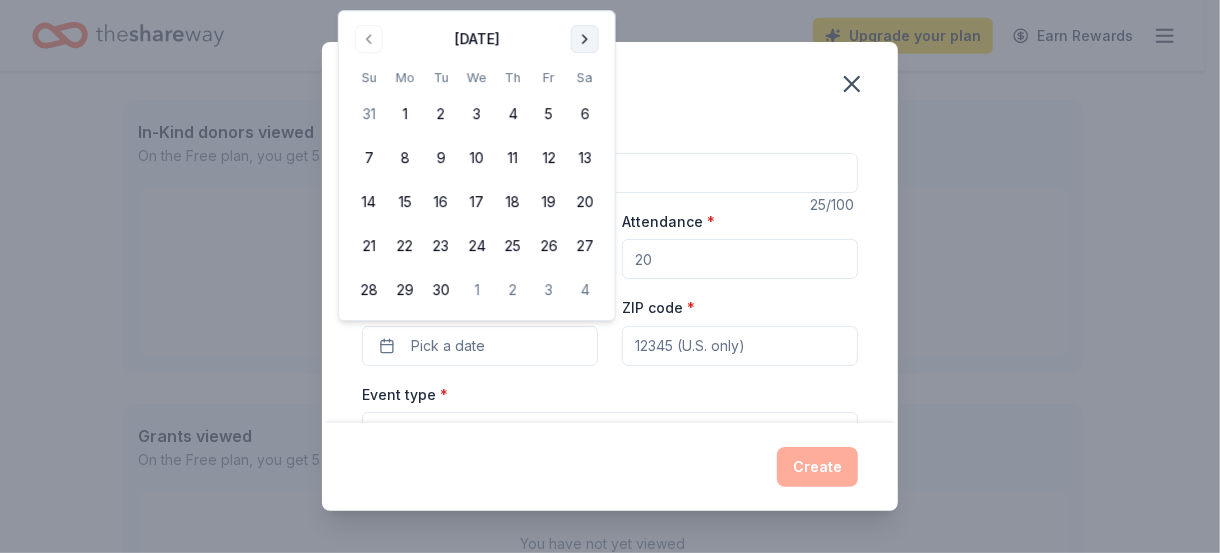 click at bounding box center (585, 39) 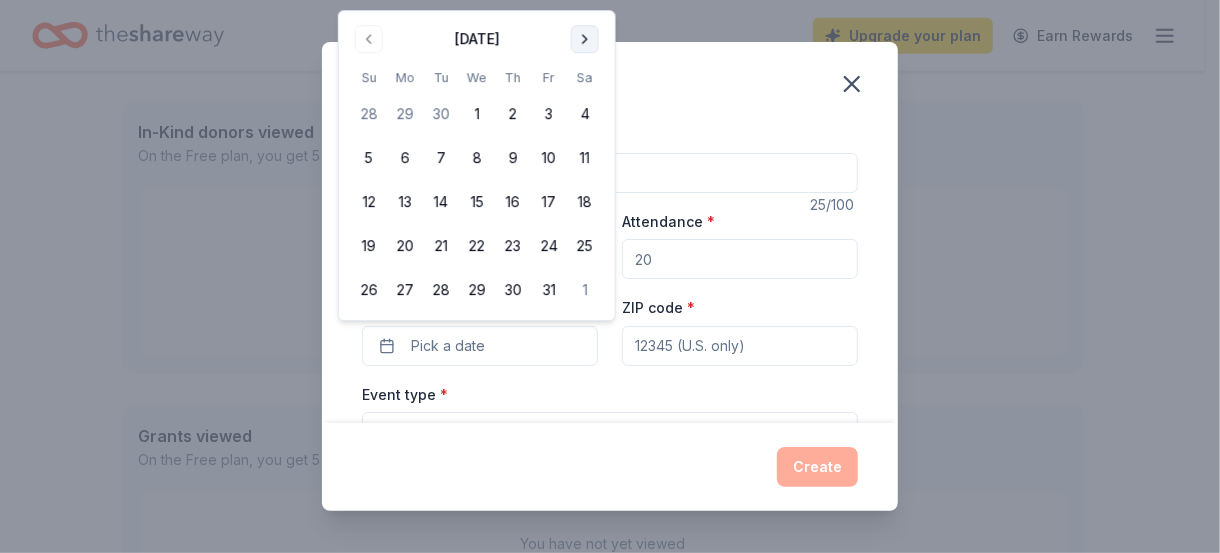 click at bounding box center (585, 39) 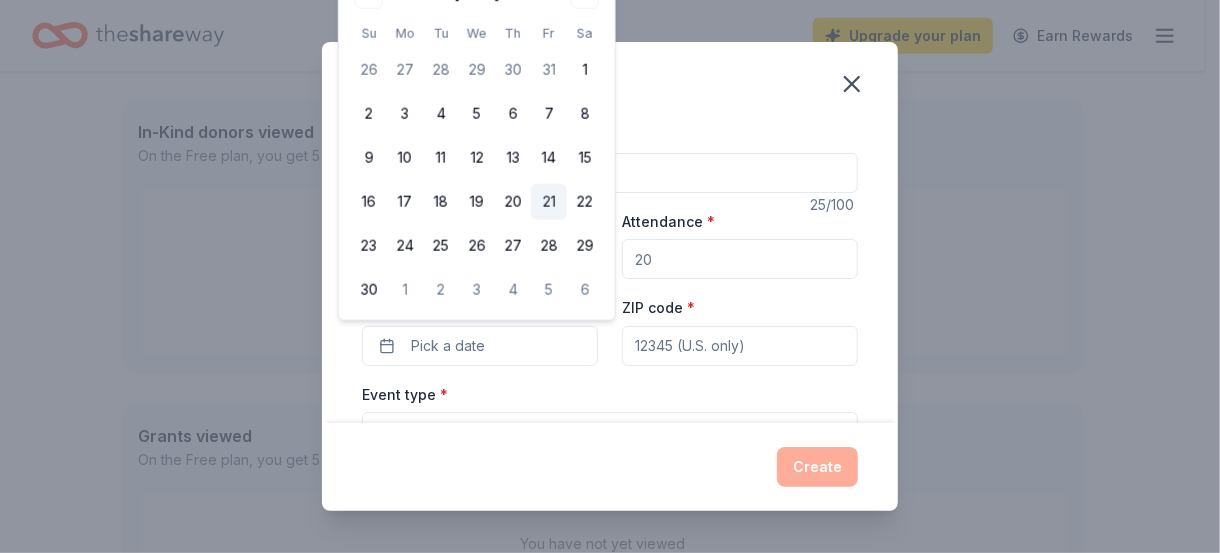 click on "21" at bounding box center (549, 202) 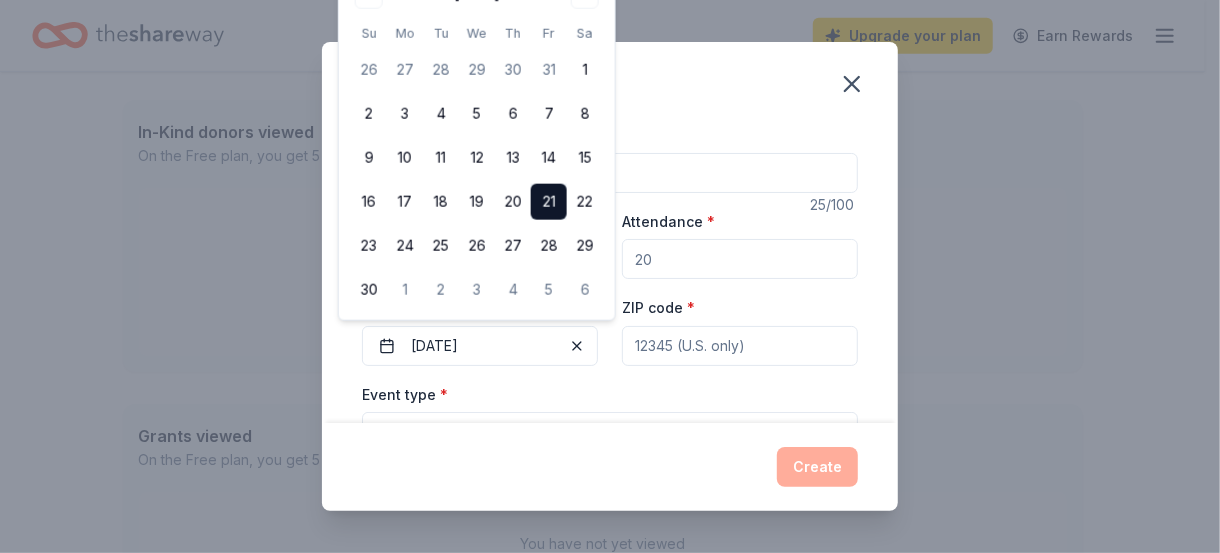 click on "Event type * Select" at bounding box center (610, 418) 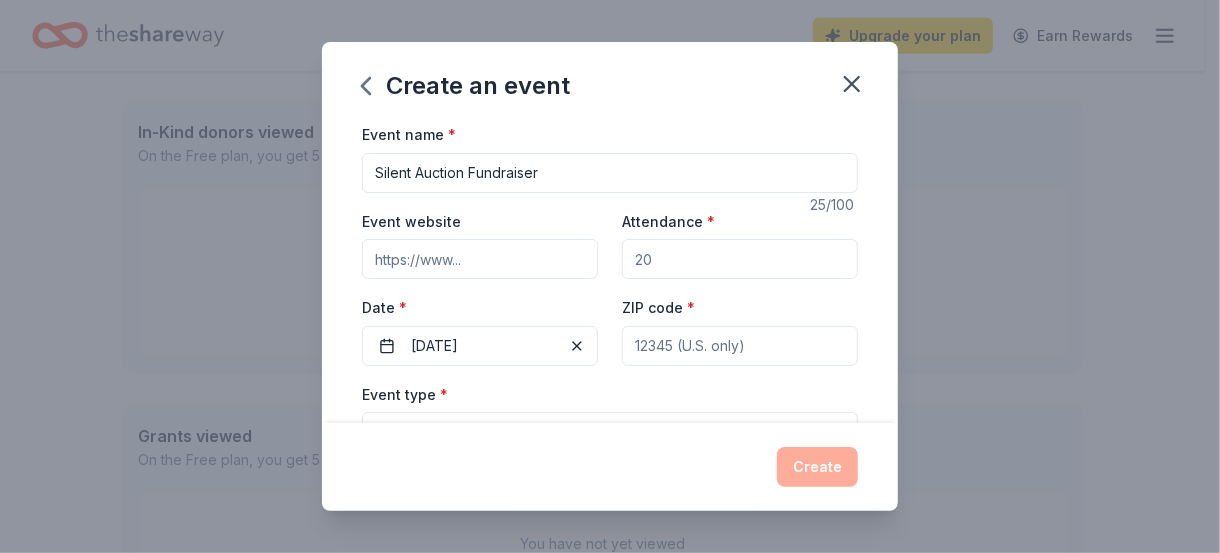 click on "ZIP code *" at bounding box center (740, 346) 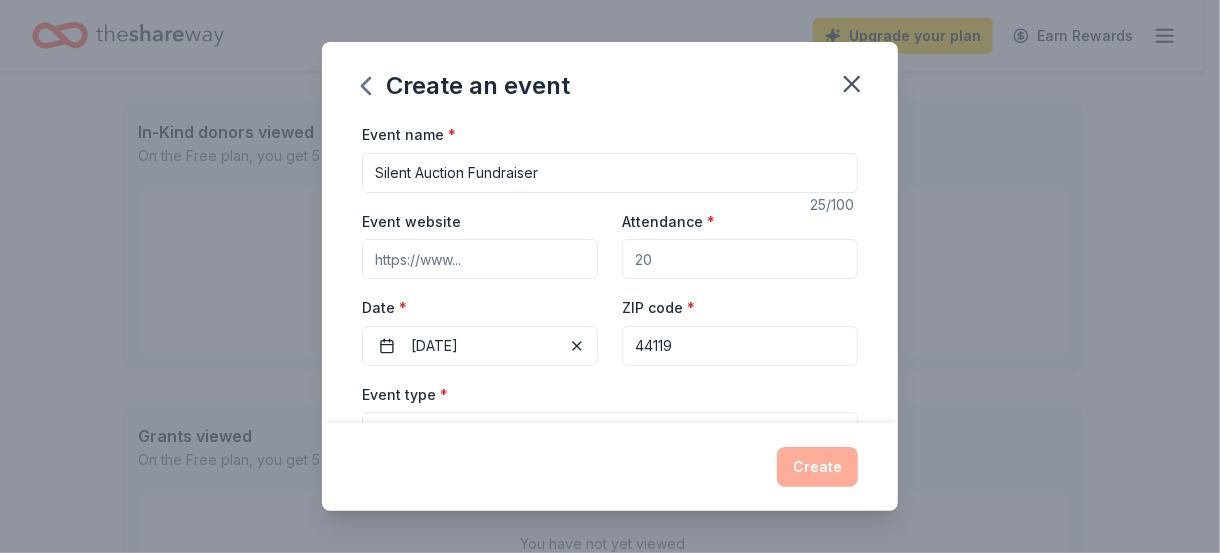 type on "44119" 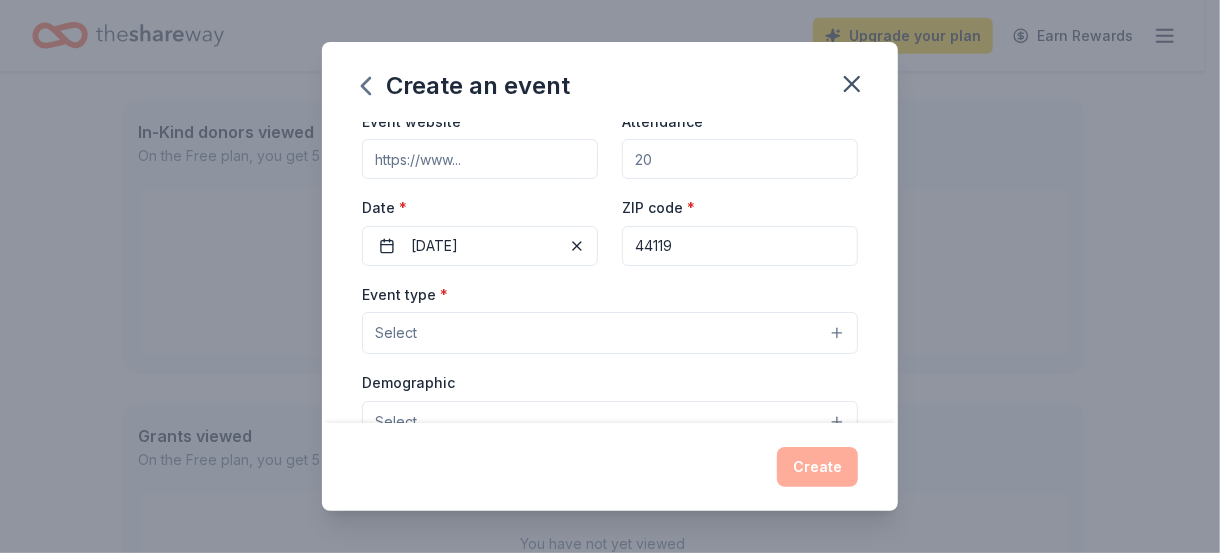 click on "Select" at bounding box center (610, 333) 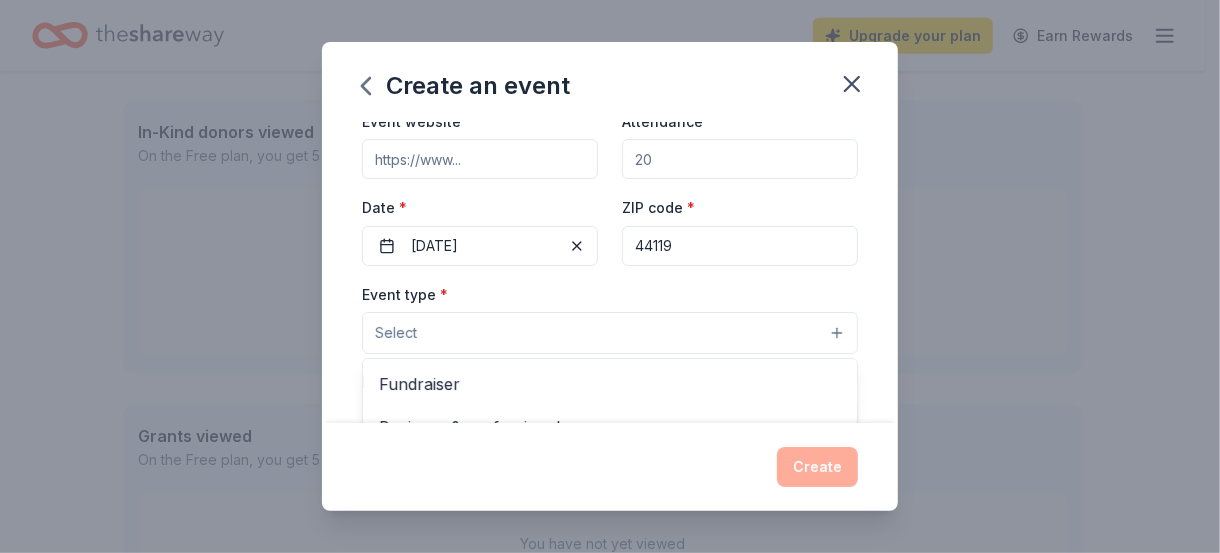 scroll, scrollTop: 200, scrollLeft: 0, axis: vertical 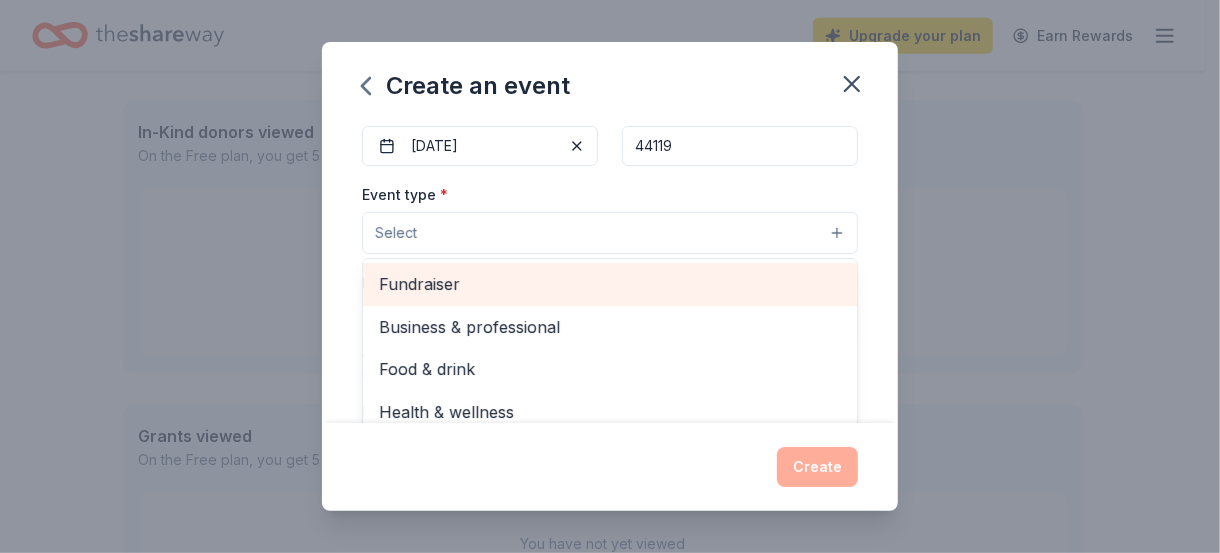 click on "Fundraiser" at bounding box center [610, 284] 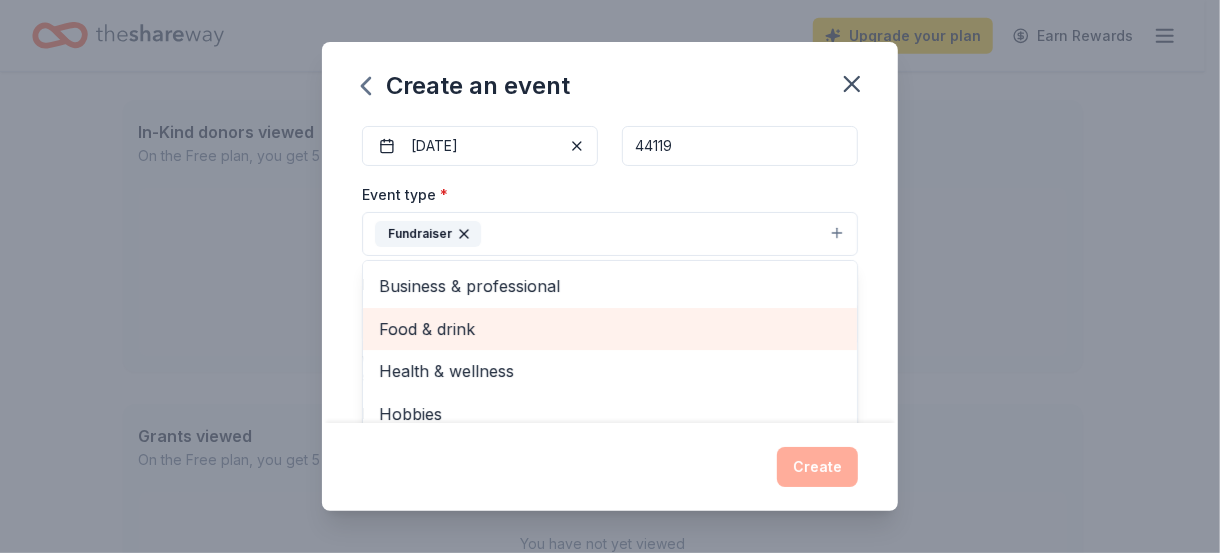 scroll, scrollTop: 23, scrollLeft: 0, axis: vertical 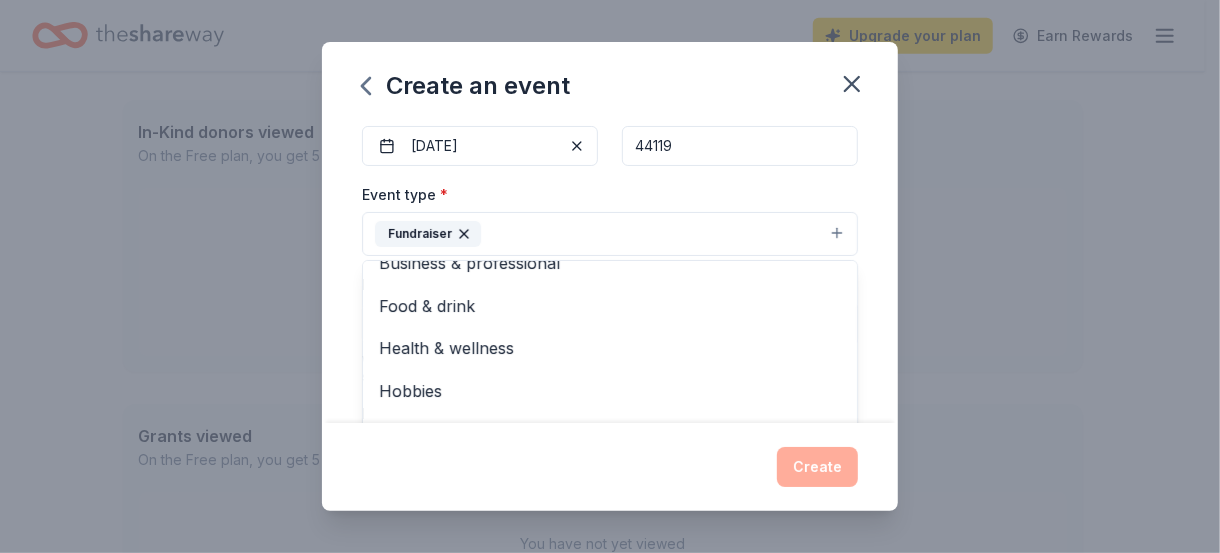 click on "Event name * Silent Auction Fundraiser 25 /100 Event website Attendance * Date * 11/21/2025 ZIP code * 44119 Event type * Fundraiser Business & professional Food & drink Health & wellness Hobbies Music Performing & visual arts Demographic Select We use this information to help brands find events with their target demographic to sponsor their products. Mailing address Apt/unit Description What are you looking for? * Auction & raffle Meals Snacks Desserts Alcohol Beverages Send me reminders Email me reminders of donor application deadlines Recurring event" at bounding box center [610, 272] 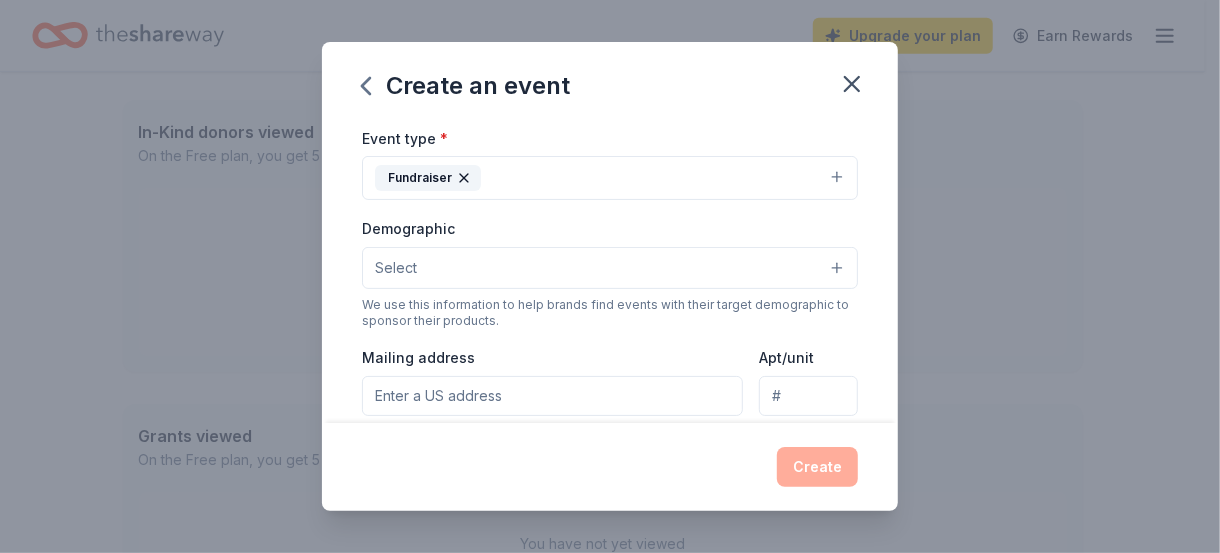 scroll, scrollTop: 300, scrollLeft: 0, axis: vertical 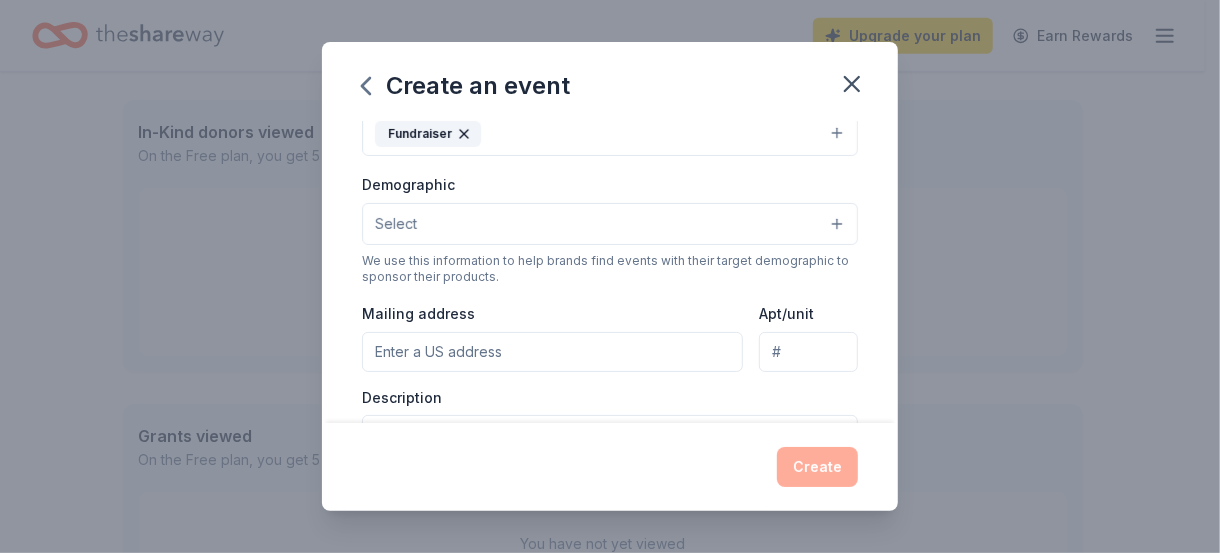 click on "Select" at bounding box center [610, 224] 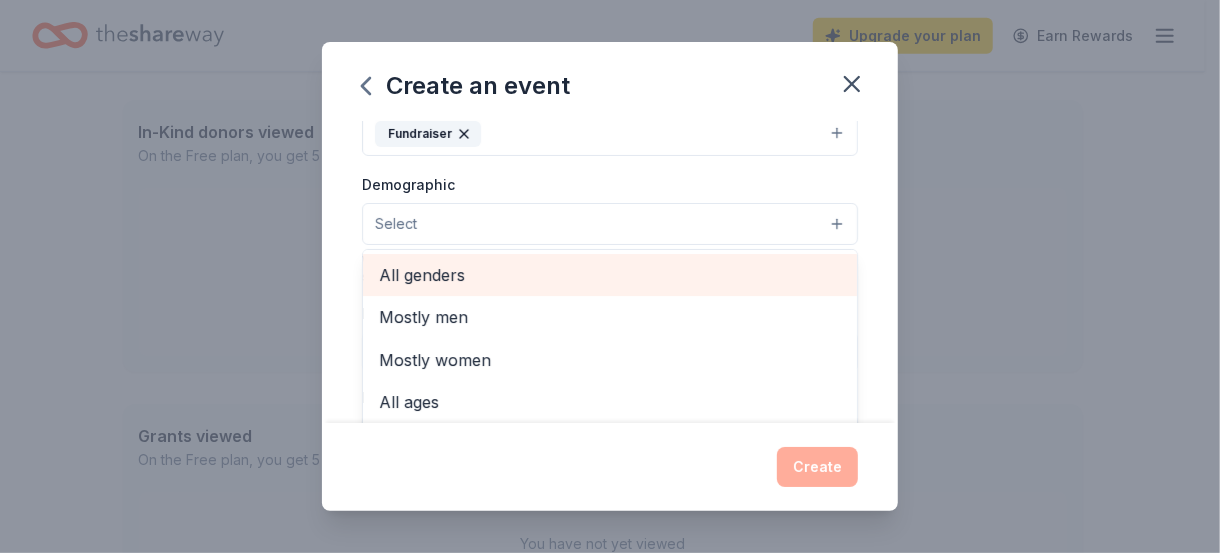 click on "All genders" at bounding box center (610, 275) 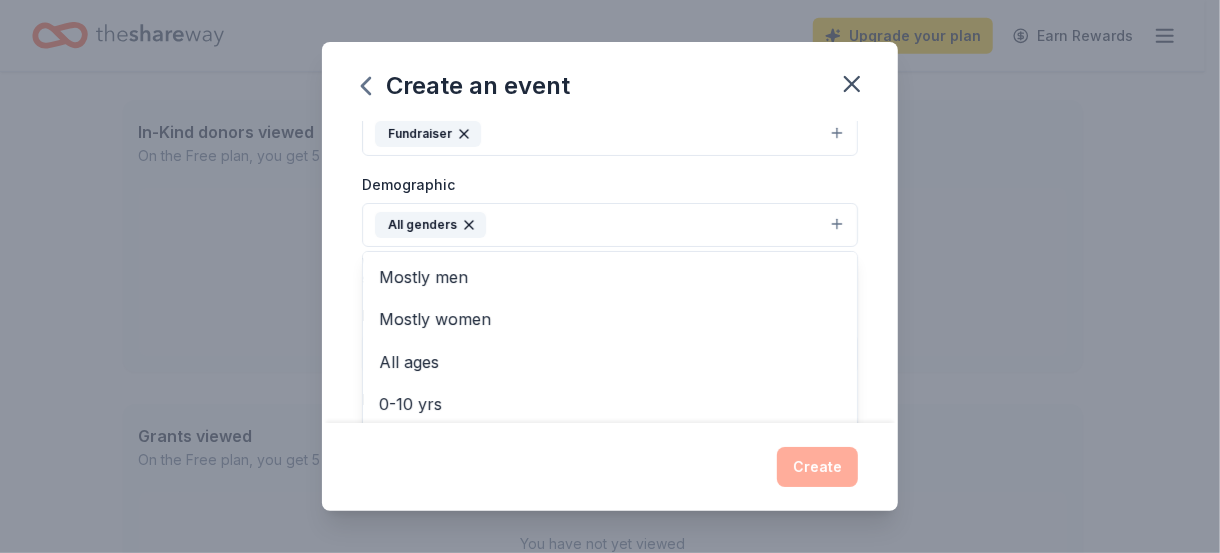 click on "Event name * Silent Auction Fundraiser 25 /100 Event website Attendance * Date * 11/21/2025 ZIP code * 44119 Event type * Fundraiser Demographic All genders Mostly men Mostly women All ages 0-10 yrs 10-20 yrs 20-30 yrs 30-40 yrs 40-50 yrs 50-60 yrs 60-70 yrs 70-80 yrs 80+ yrs We use this information to help brands find events with their target demographic to sponsor their products. Mailing address Apt/unit Description What are you looking for? * Auction & raffle Meals Snacks Desserts Alcohol Beverages Send me reminders Email me reminders of donor application deadlines Recurring event" at bounding box center [610, 272] 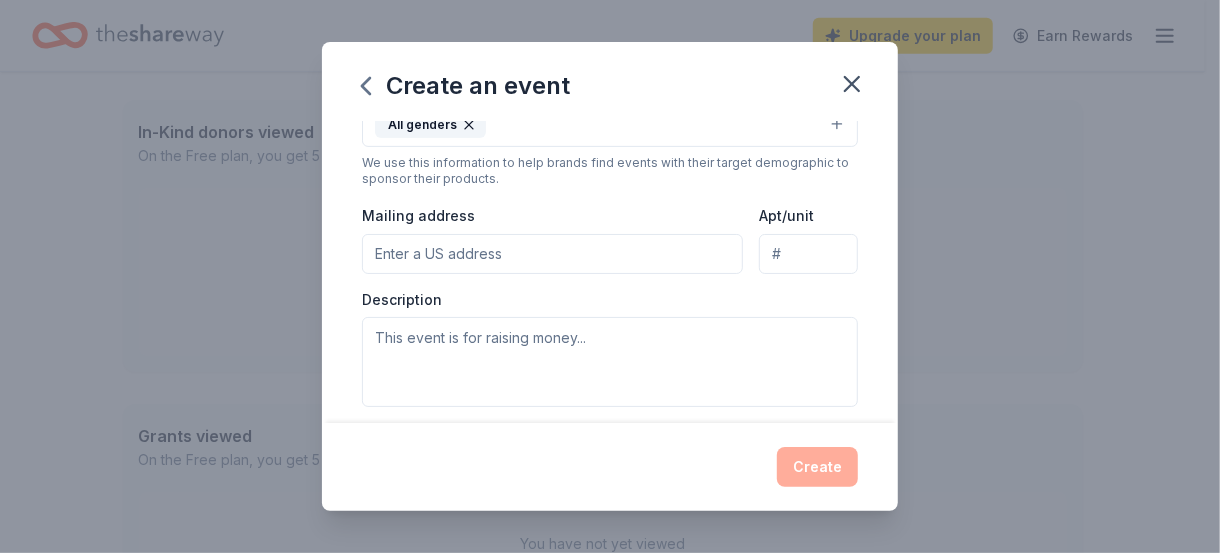 scroll, scrollTop: 300, scrollLeft: 0, axis: vertical 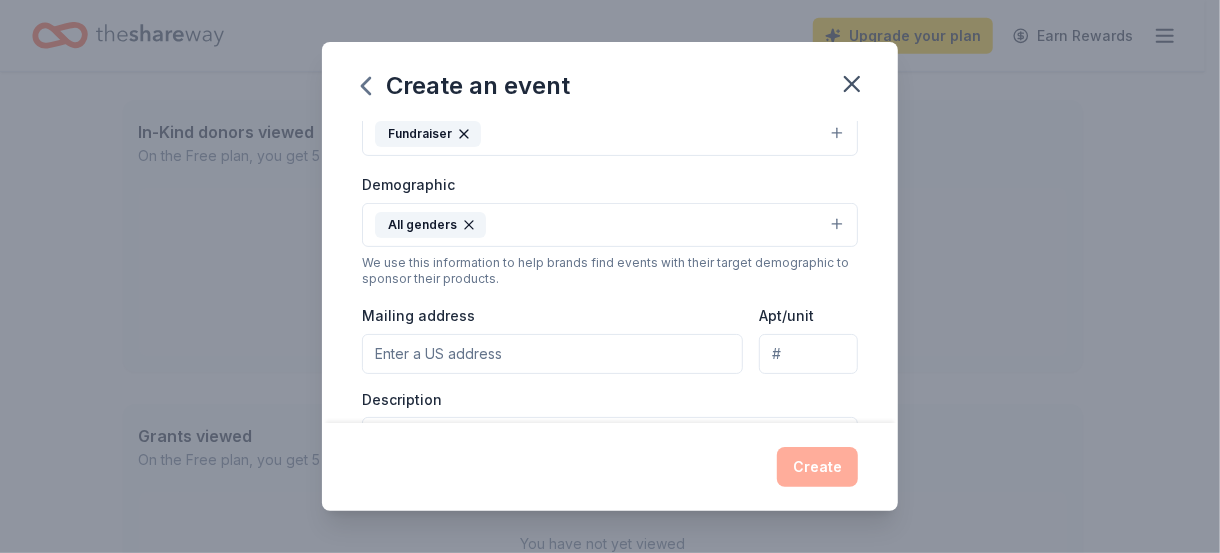 click on "Mailing address" at bounding box center (552, 354) 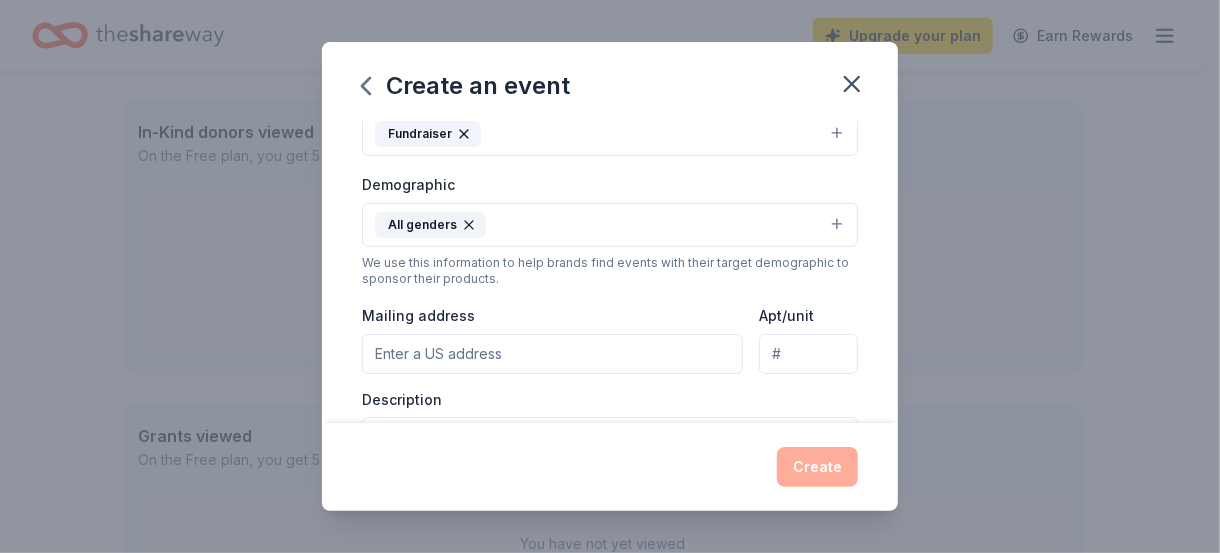 type on "780 Babbitt Rd" 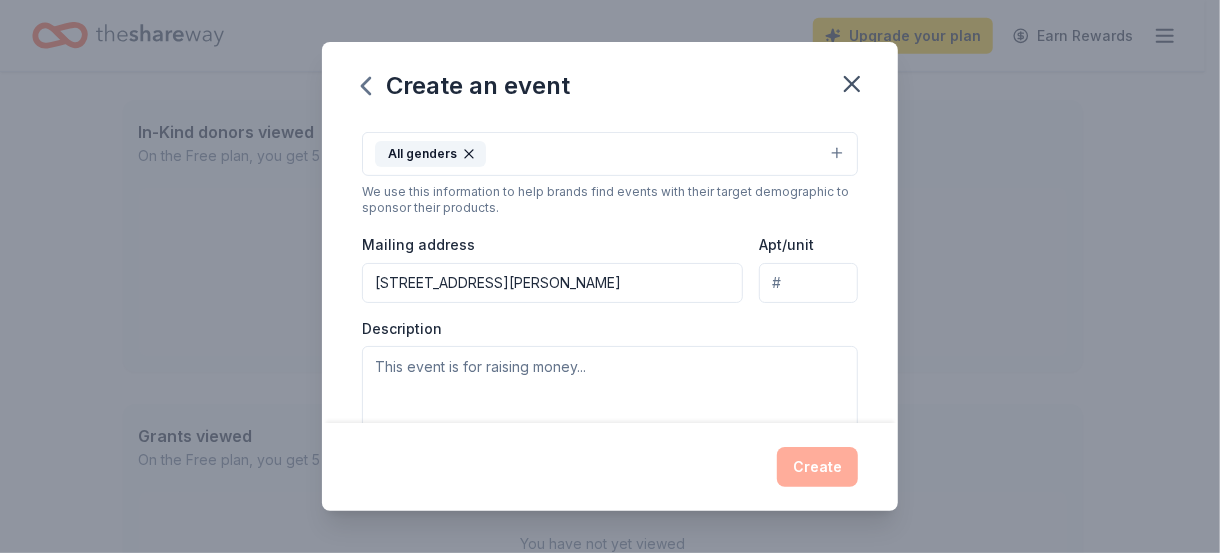 scroll, scrollTop: 400, scrollLeft: 0, axis: vertical 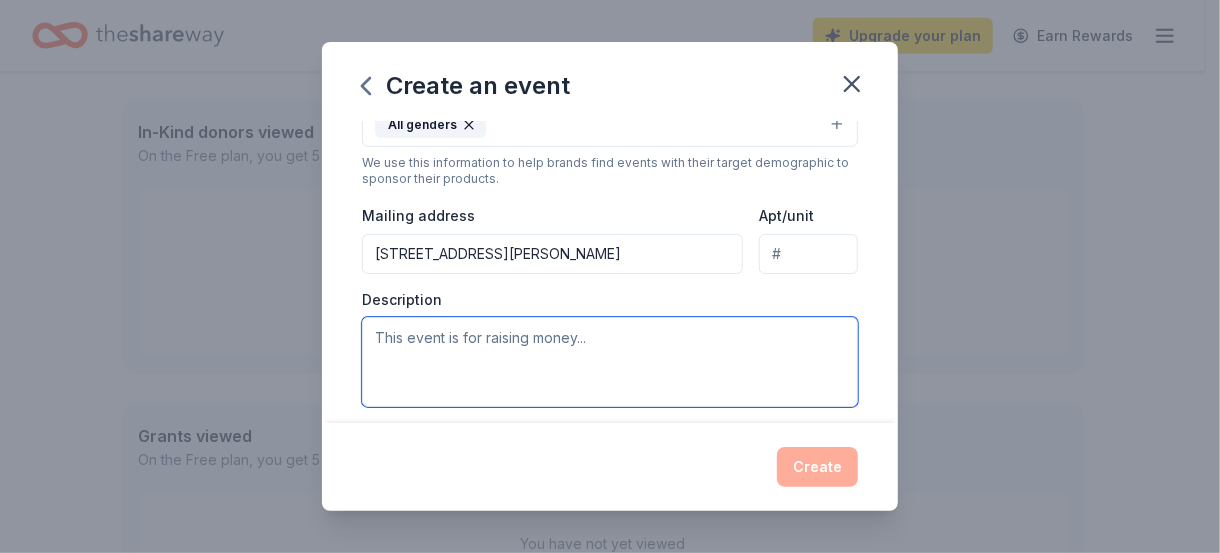 click at bounding box center [610, 362] 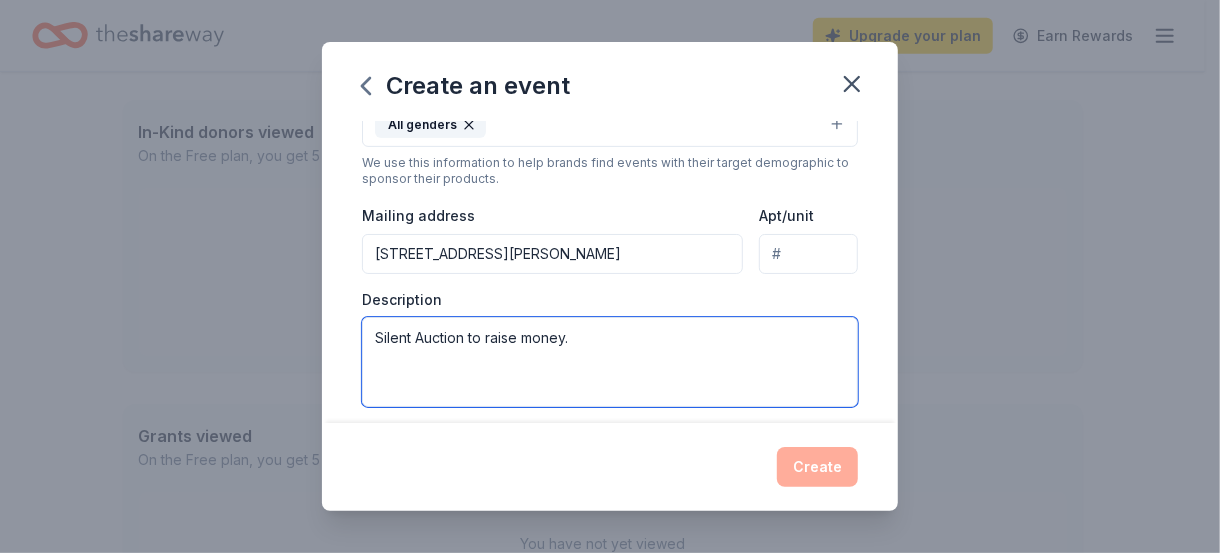 type on "Silent Auction to raise money." 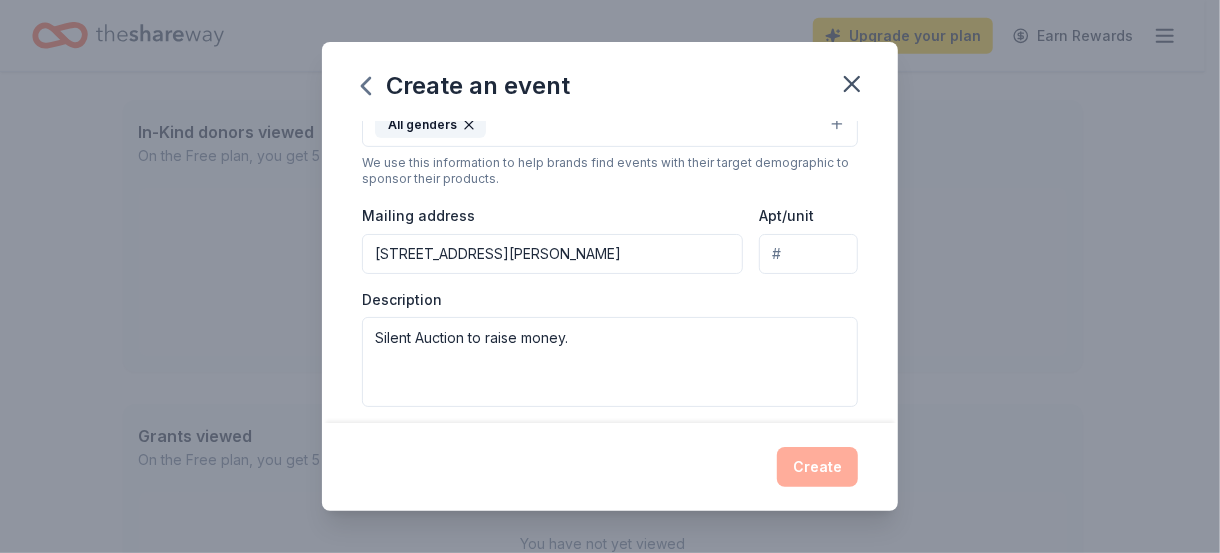click on "Create" at bounding box center (610, 467) 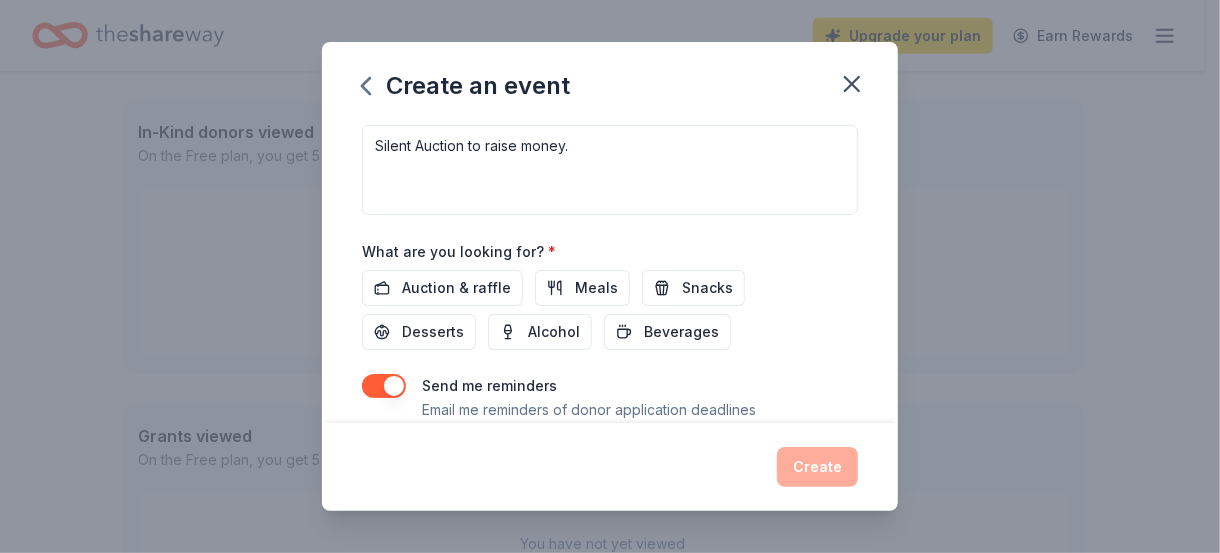 scroll, scrollTop: 600, scrollLeft: 0, axis: vertical 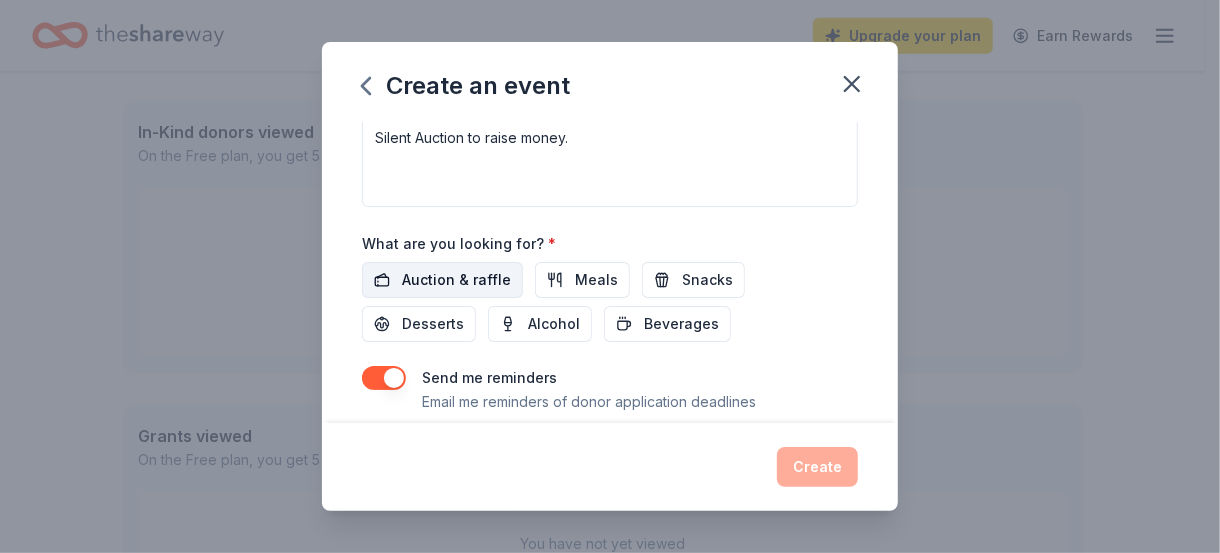 click on "Auction & raffle" at bounding box center (456, 280) 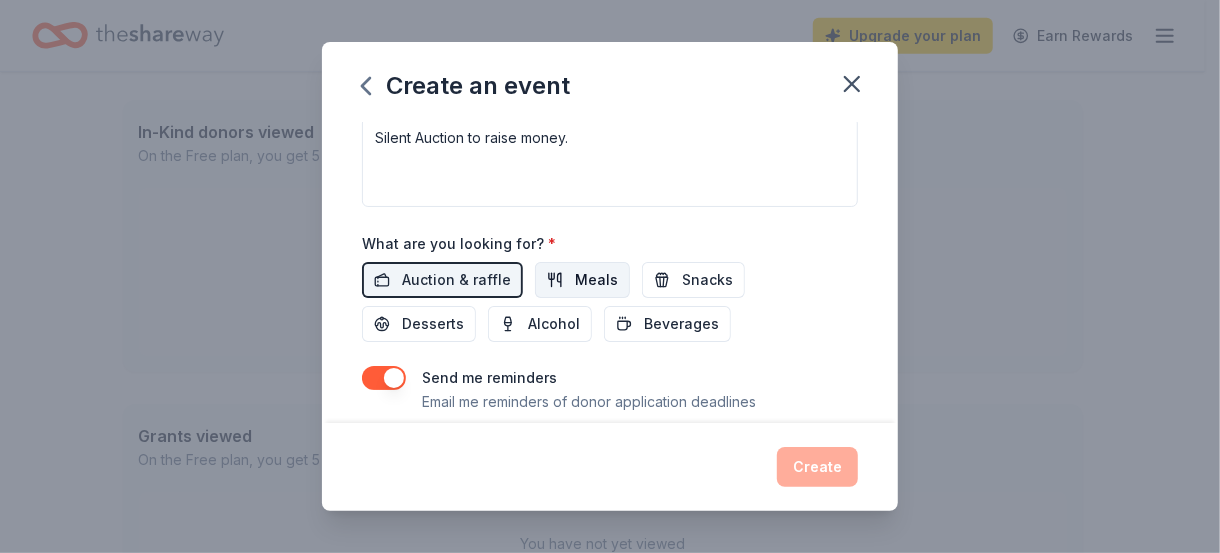 click on "Meals" at bounding box center [596, 280] 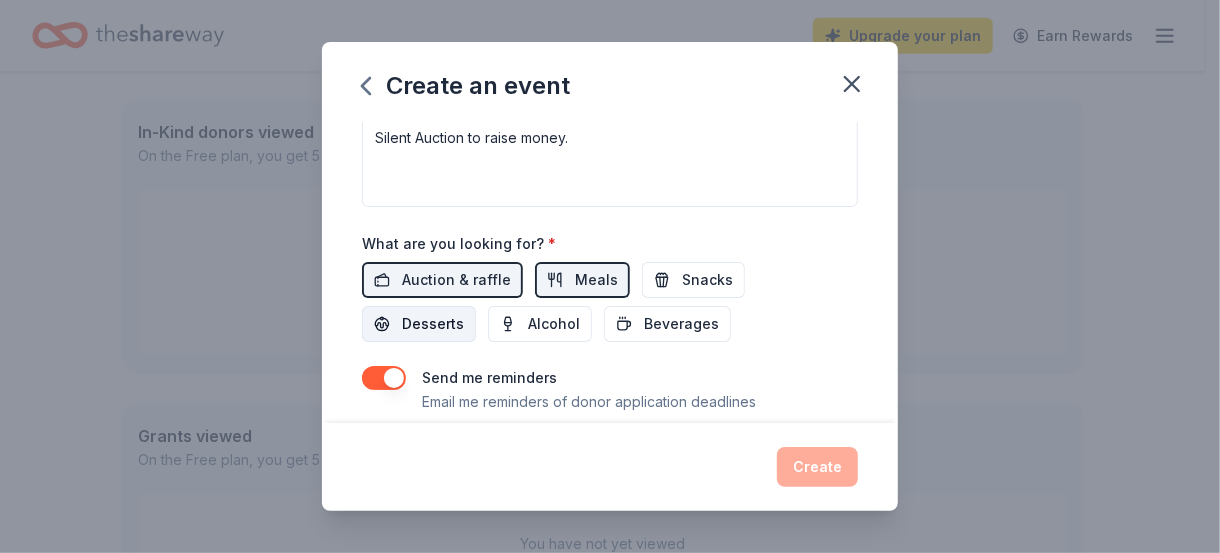 click on "Desserts" at bounding box center [433, 324] 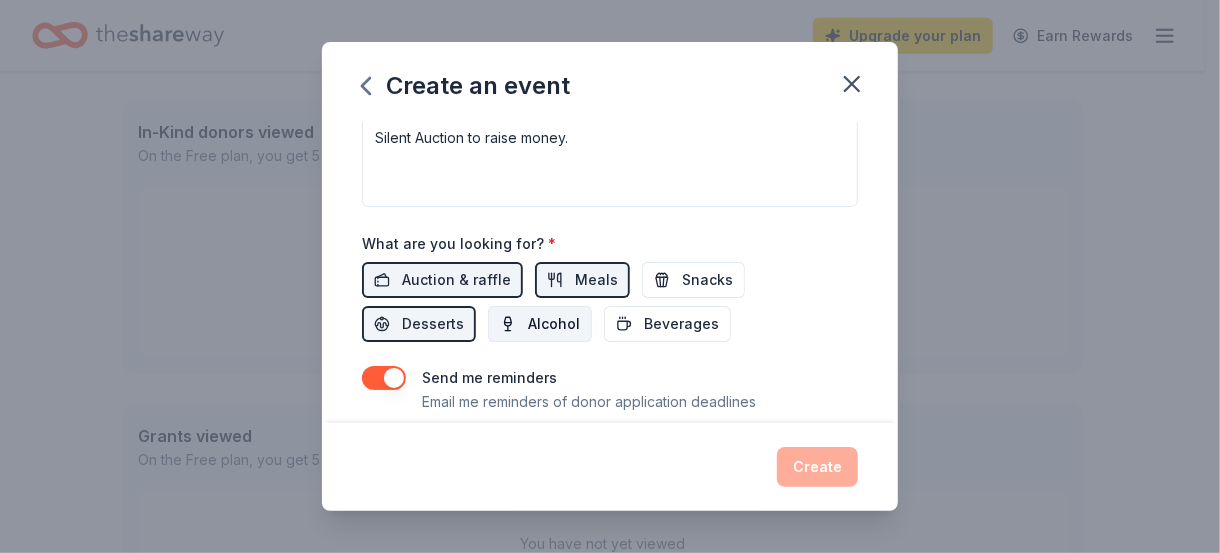 click on "Alcohol" at bounding box center [554, 324] 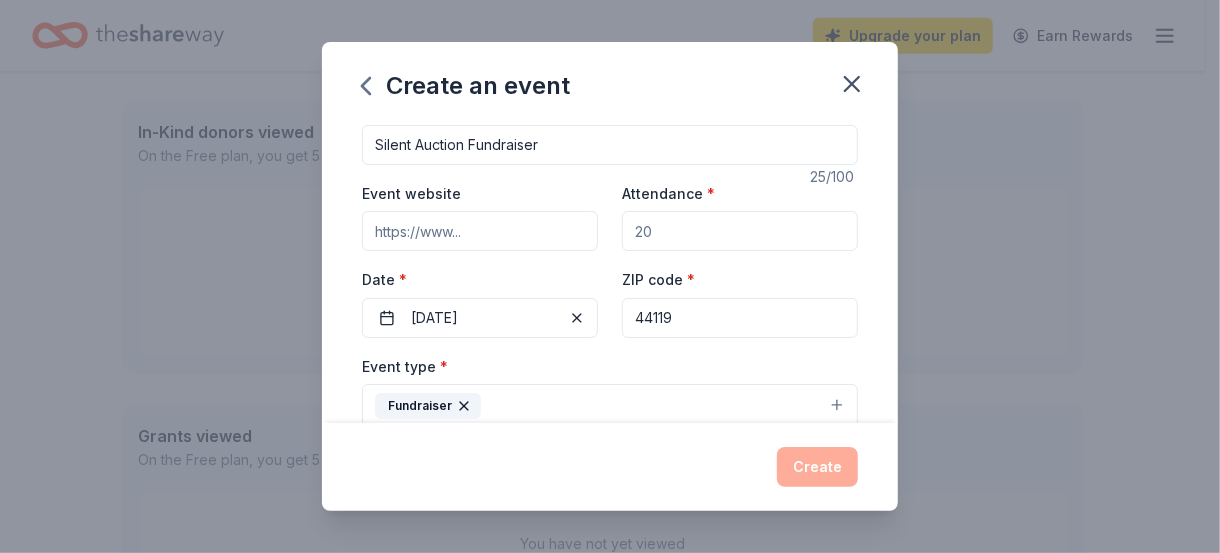 scroll, scrollTop: 0, scrollLeft: 0, axis: both 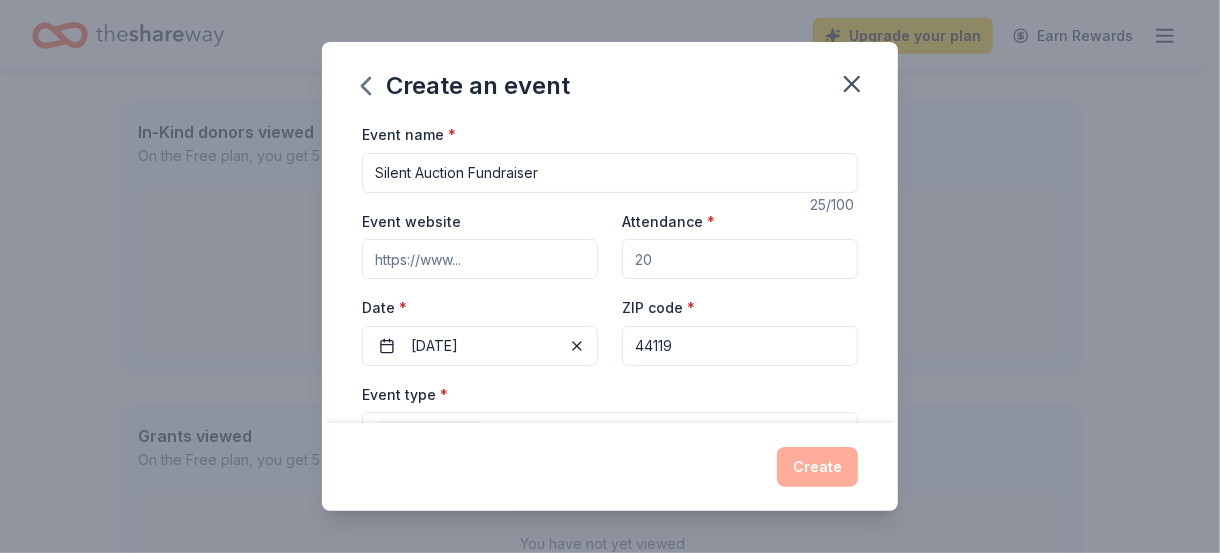 click on "Attendance *" at bounding box center (740, 259) 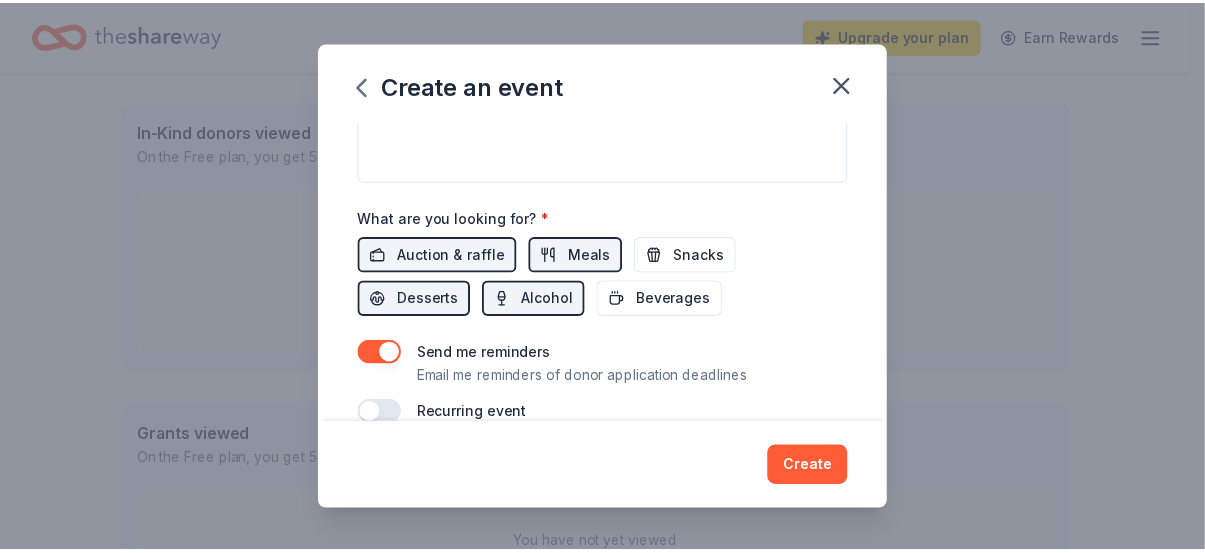 scroll, scrollTop: 651, scrollLeft: 0, axis: vertical 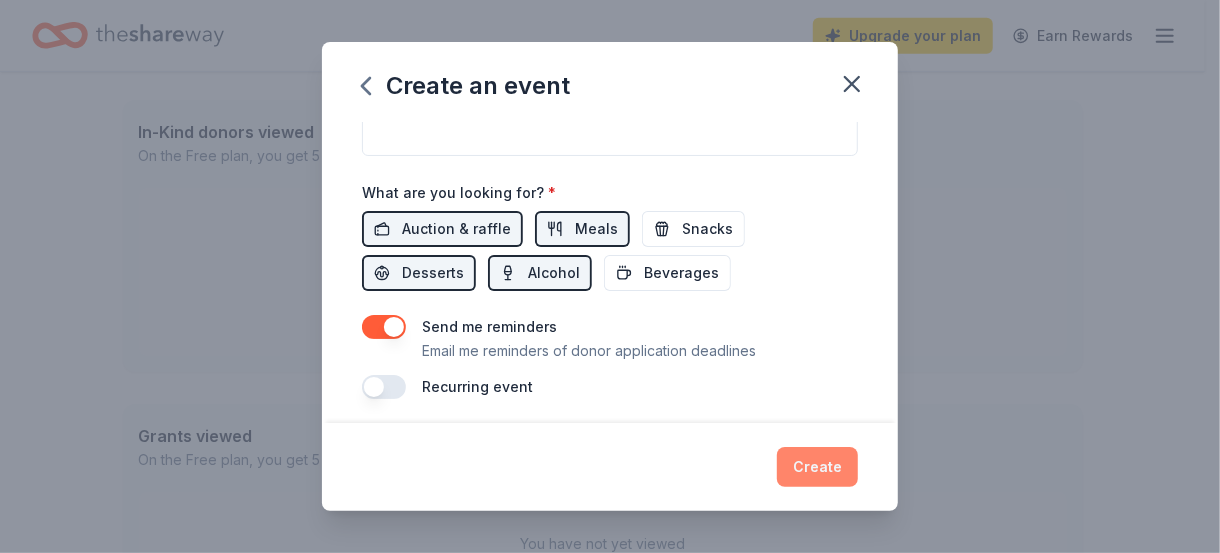 type on "50" 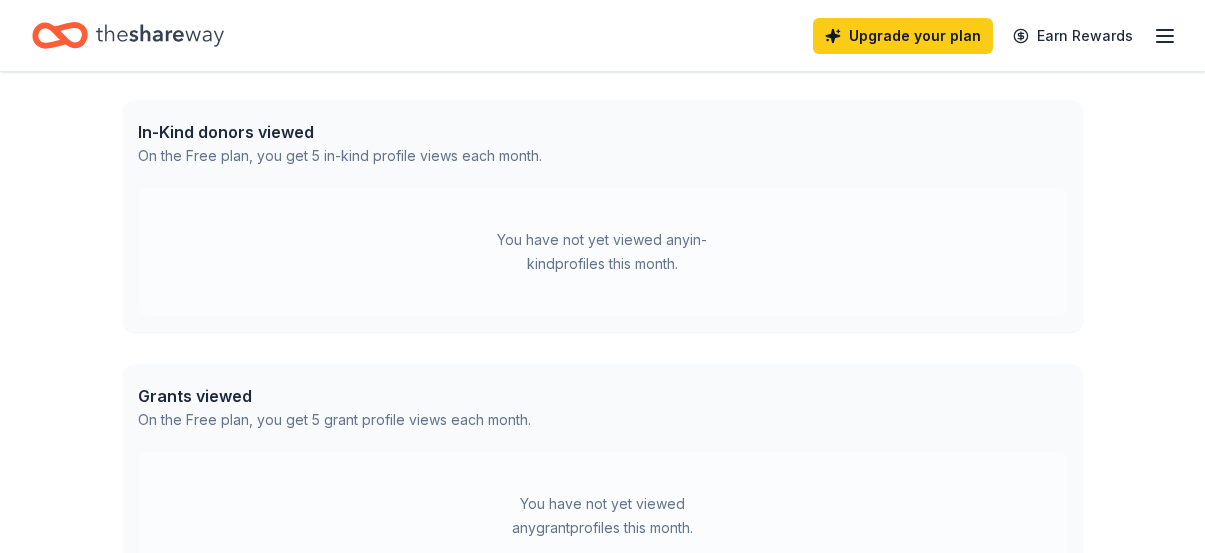 scroll, scrollTop: 346, scrollLeft: 0, axis: vertical 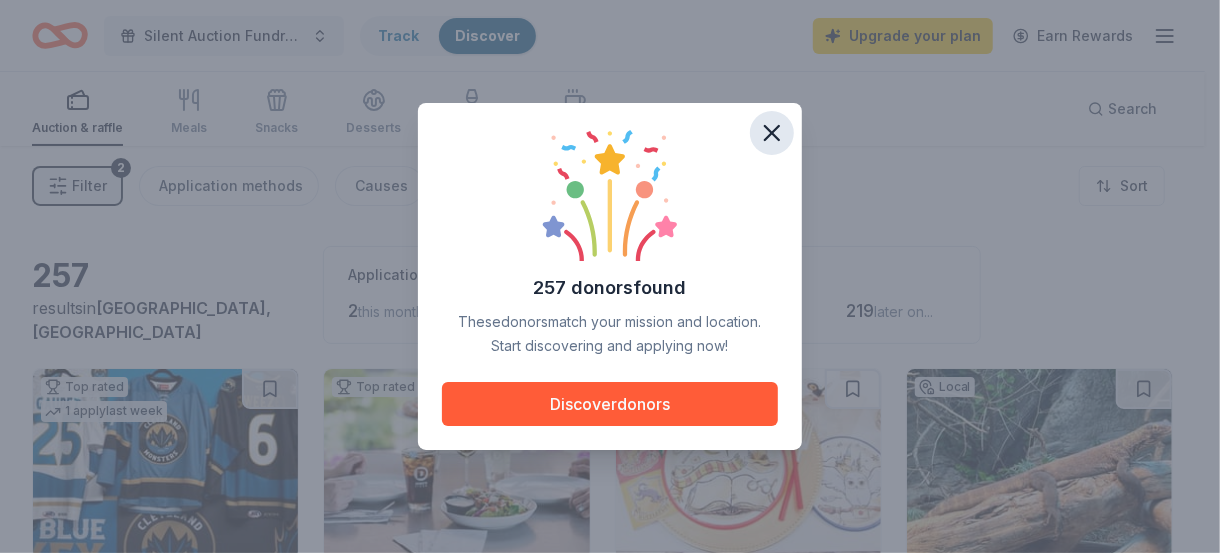click 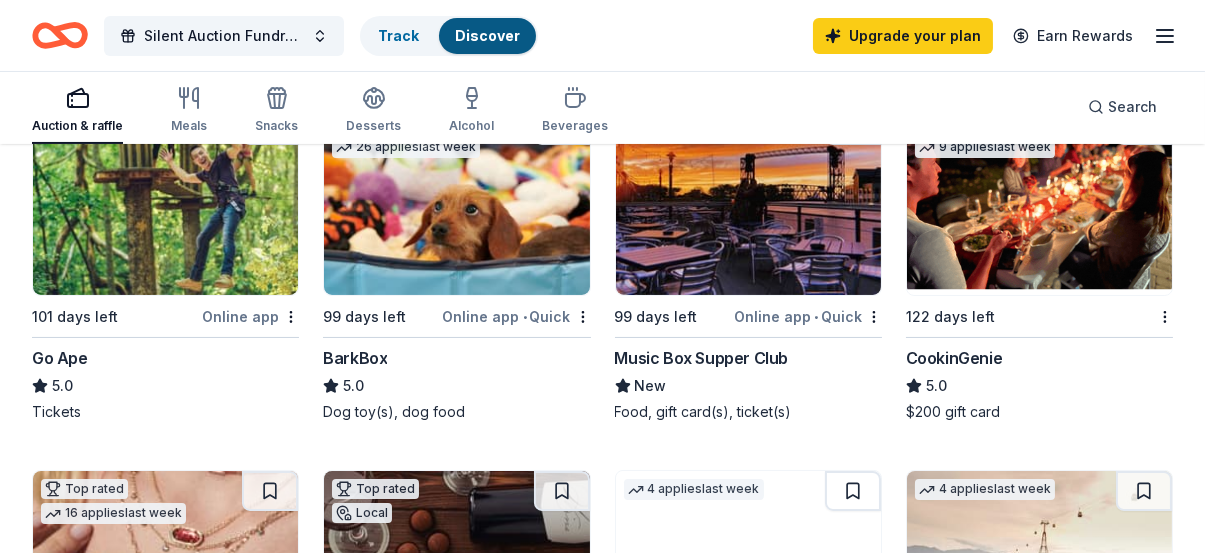 scroll, scrollTop: 600, scrollLeft: 0, axis: vertical 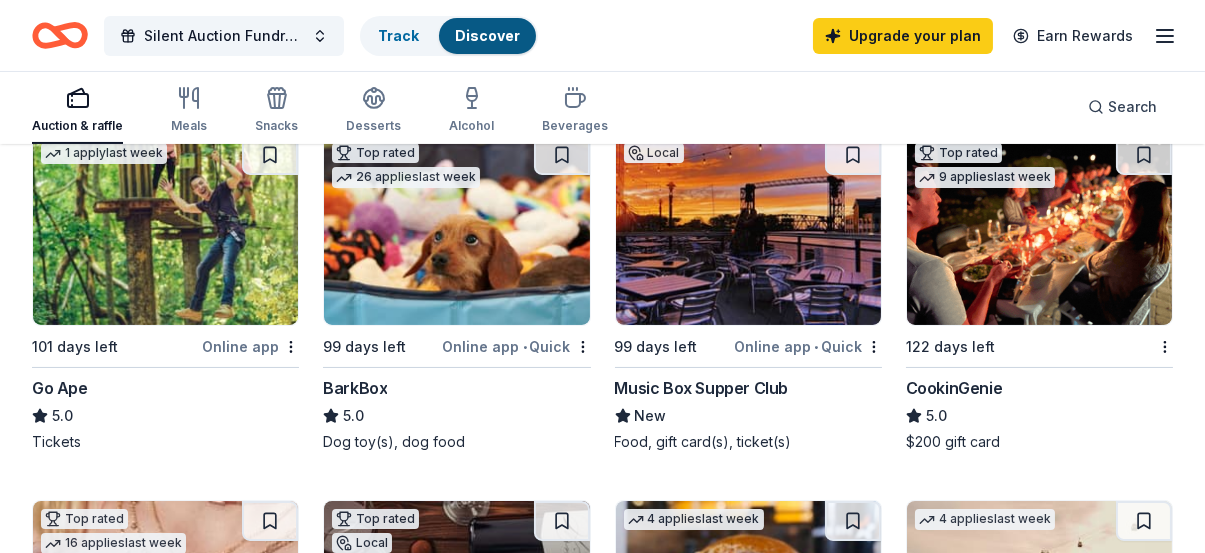 click on "Music Box Supper Club" at bounding box center [702, 388] 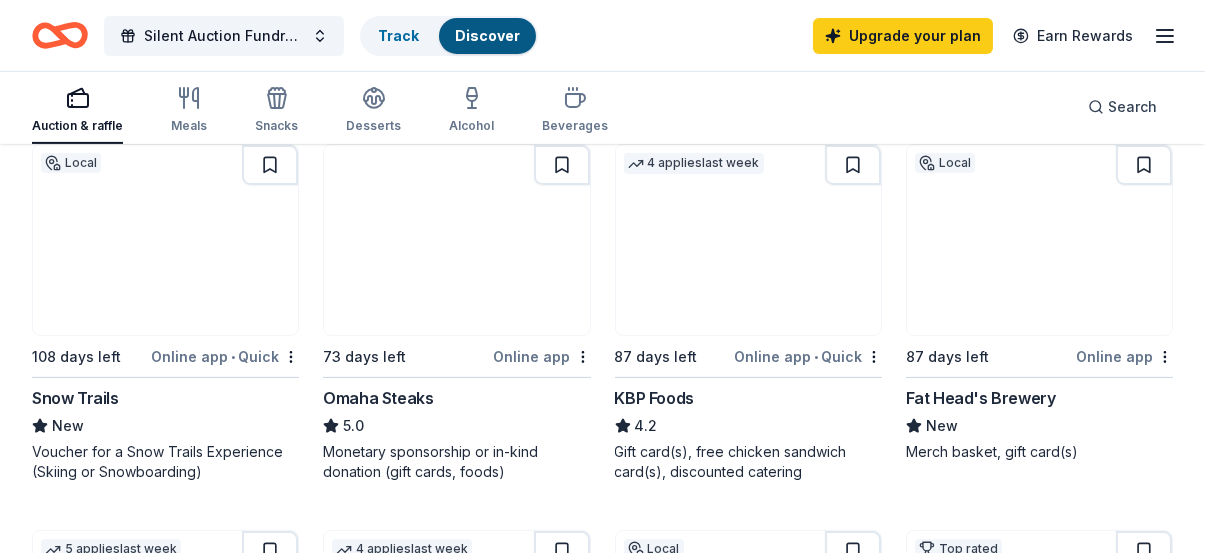 scroll, scrollTop: 1300, scrollLeft: 0, axis: vertical 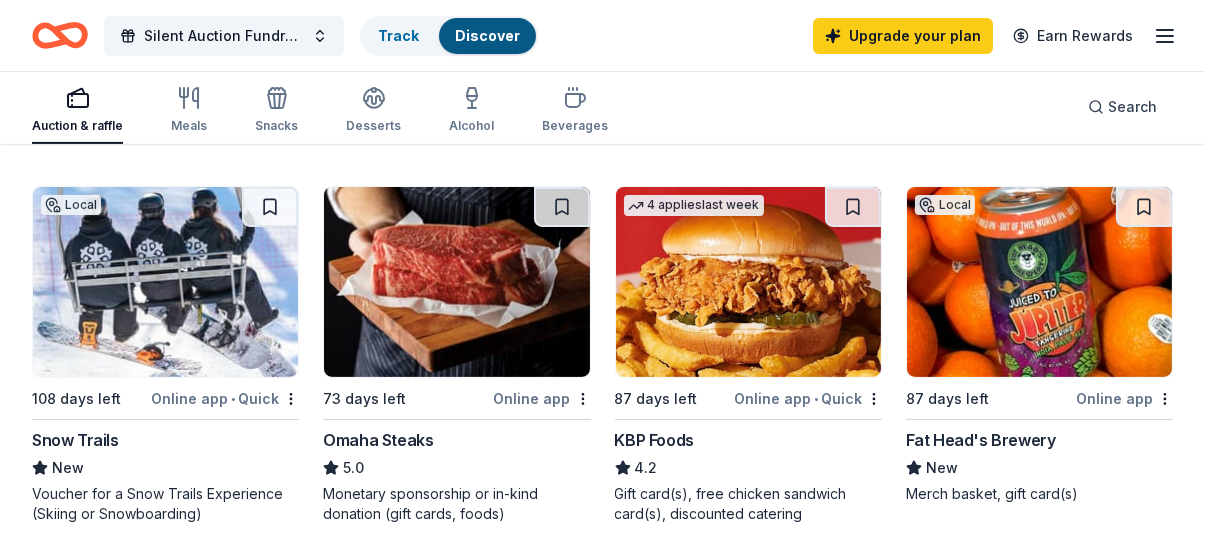 click on "Online app" at bounding box center [542, 398] 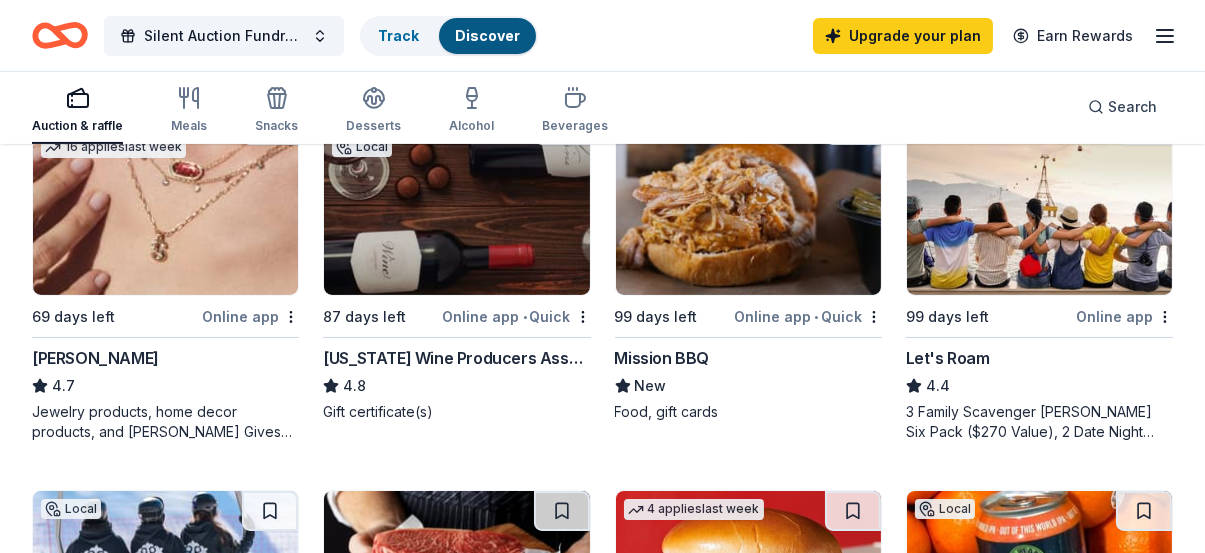 scroll, scrollTop: 1000, scrollLeft: 0, axis: vertical 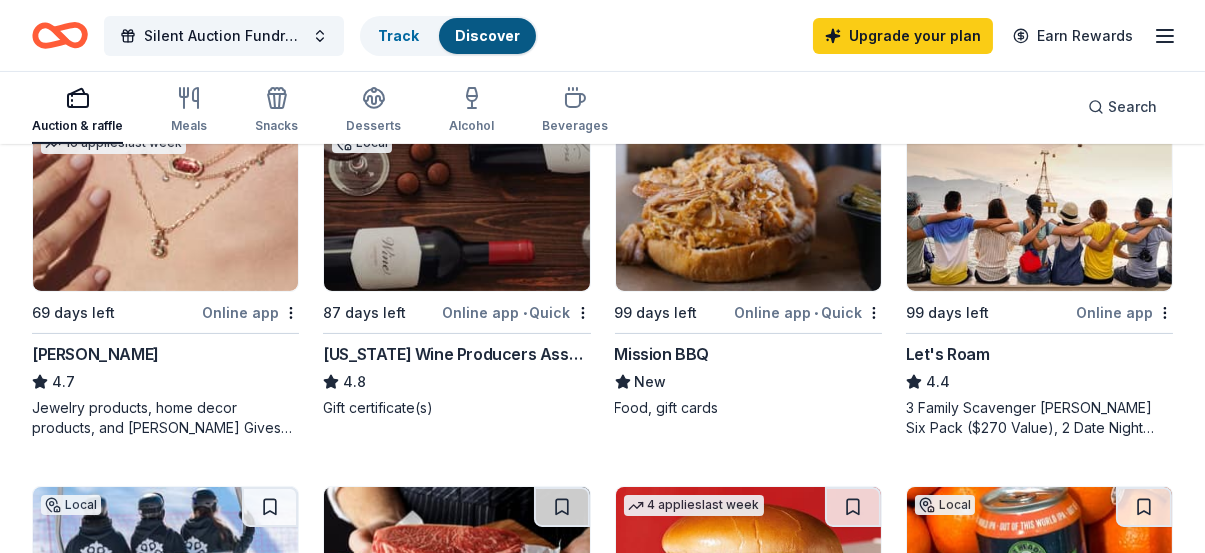 click on "Online app • Quick" at bounding box center (808, 312) 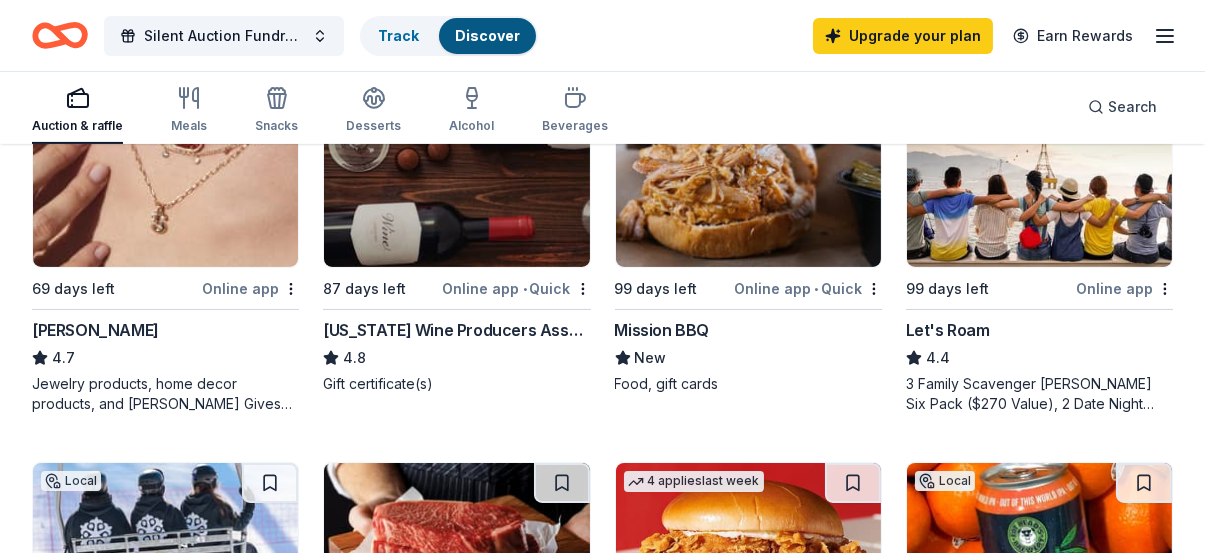 scroll, scrollTop: 984, scrollLeft: 0, axis: vertical 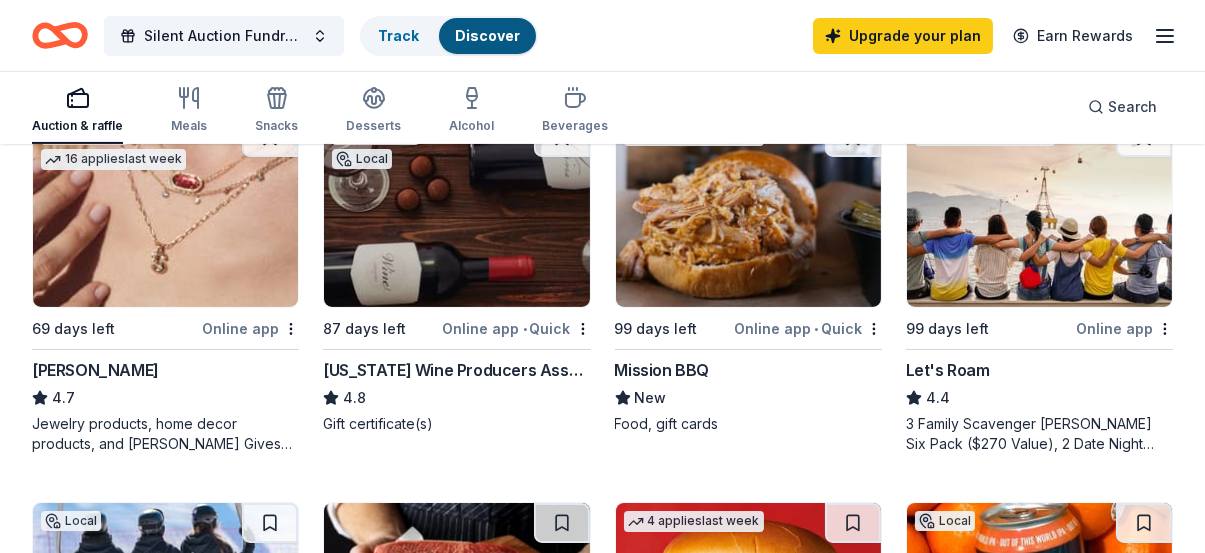 click on "Ohio Wine Producers Association" at bounding box center [456, 370] 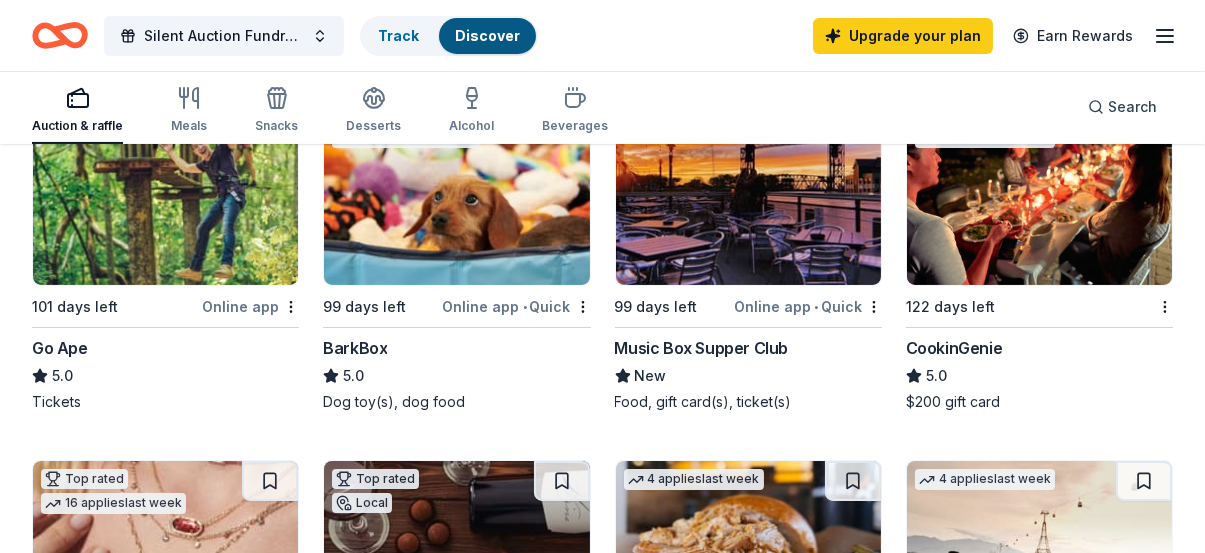 scroll, scrollTop: 600, scrollLeft: 0, axis: vertical 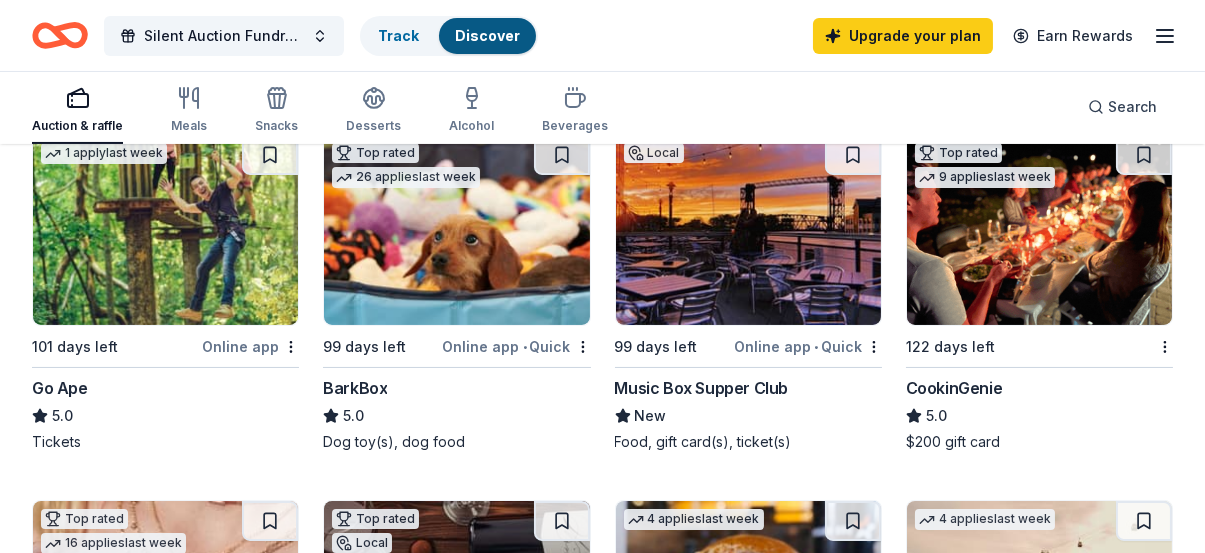 click at bounding box center [1039, 230] 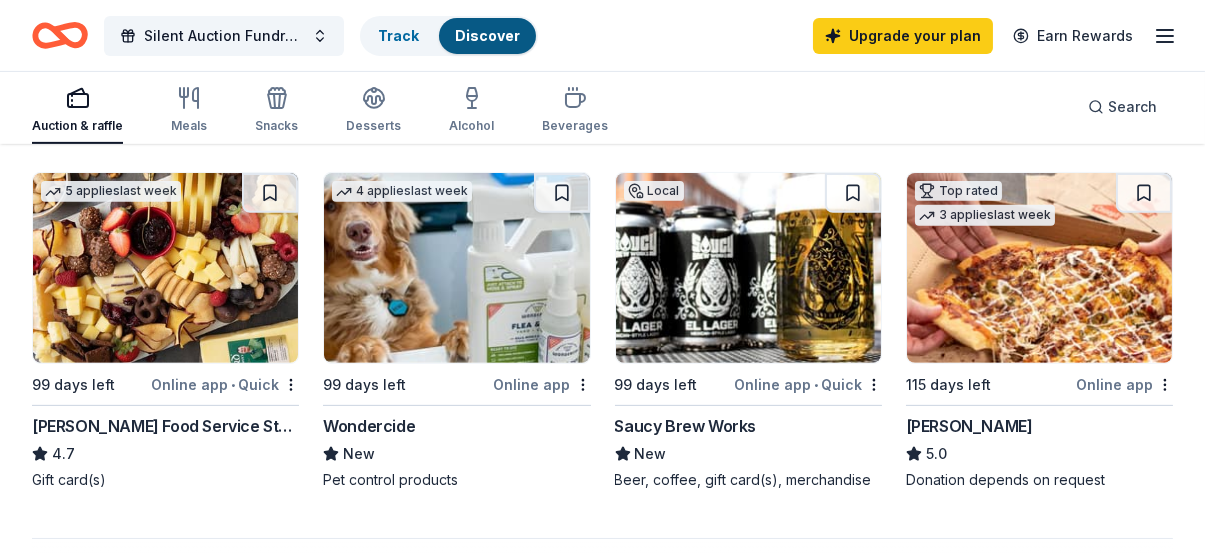 scroll, scrollTop: 1400, scrollLeft: 0, axis: vertical 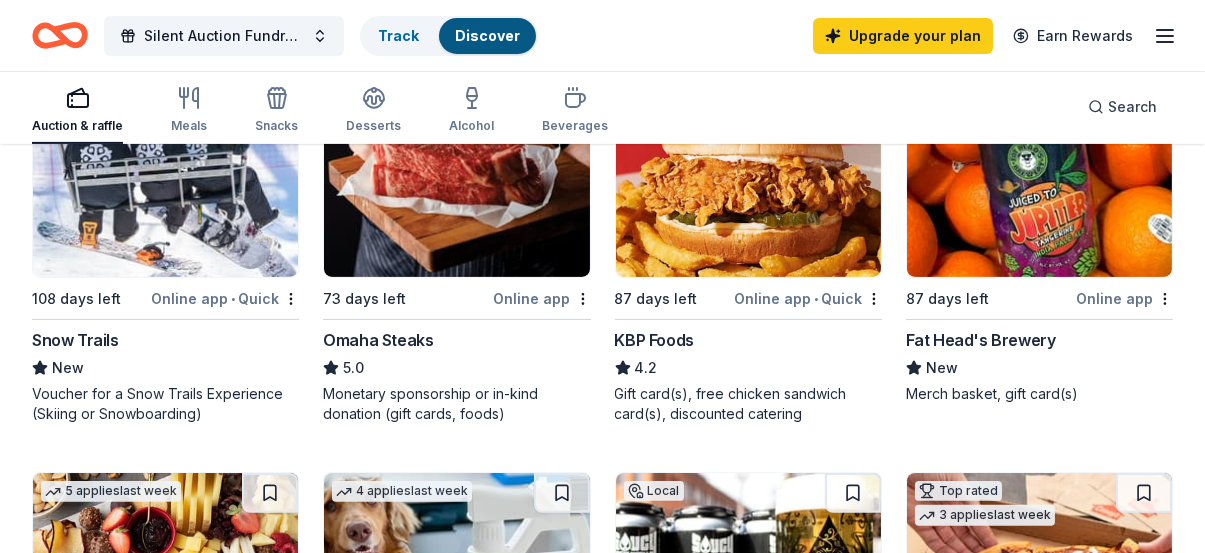 click at bounding box center (1039, 182) 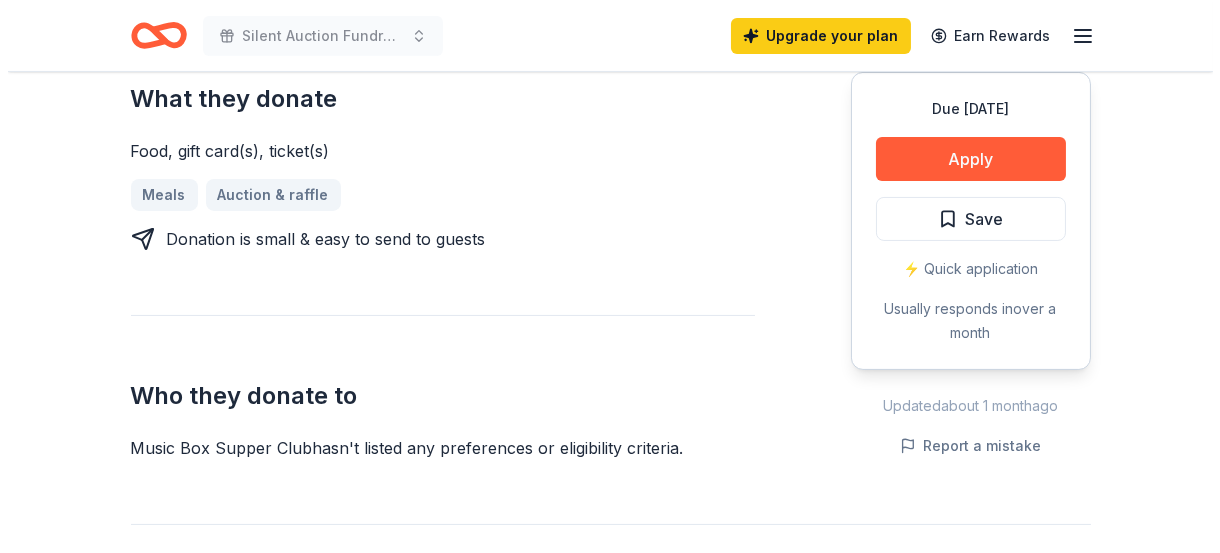 scroll, scrollTop: 800, scrollLeft: 0, axis: vertical 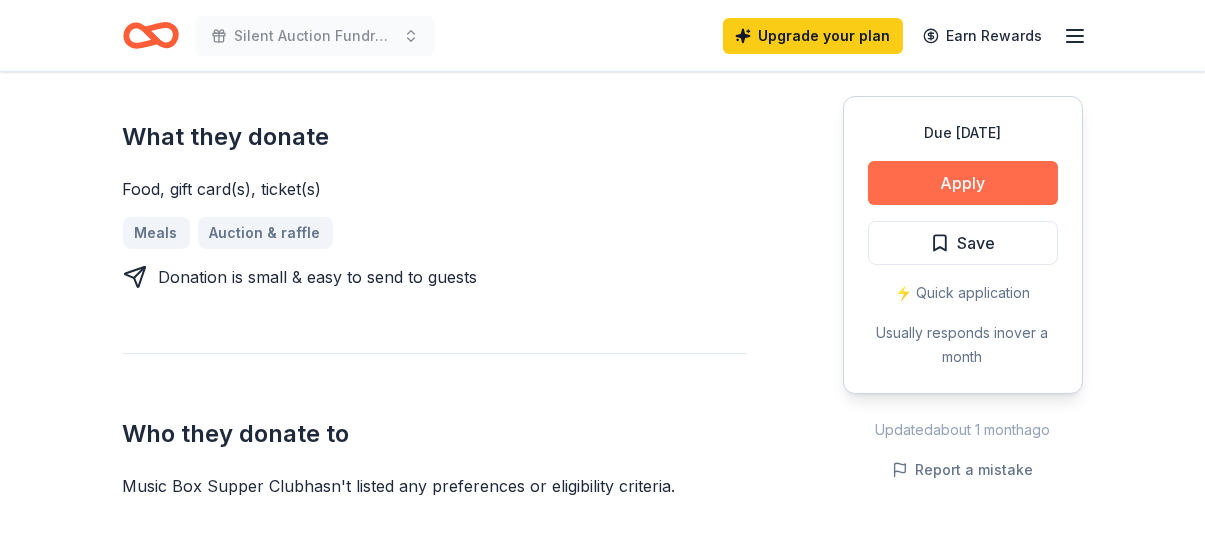 click on "Apply" at bounding box center (963, 183) 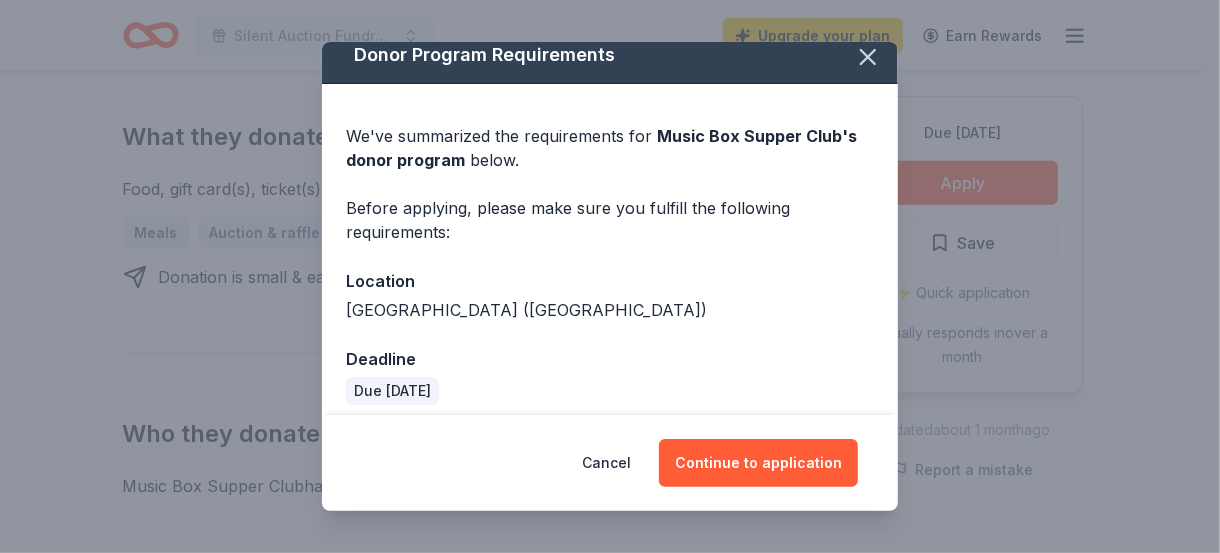 scroll, scrollTop: 27, scrollLeft: 0, axis: vertical 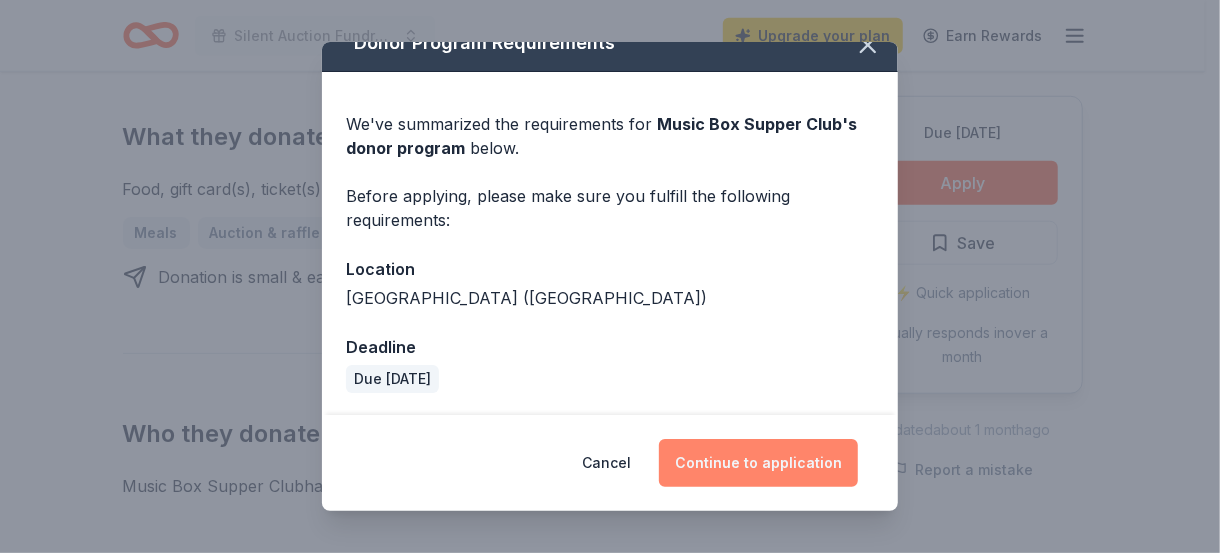 click on "Continue to application" at bounding box center (758, 463) 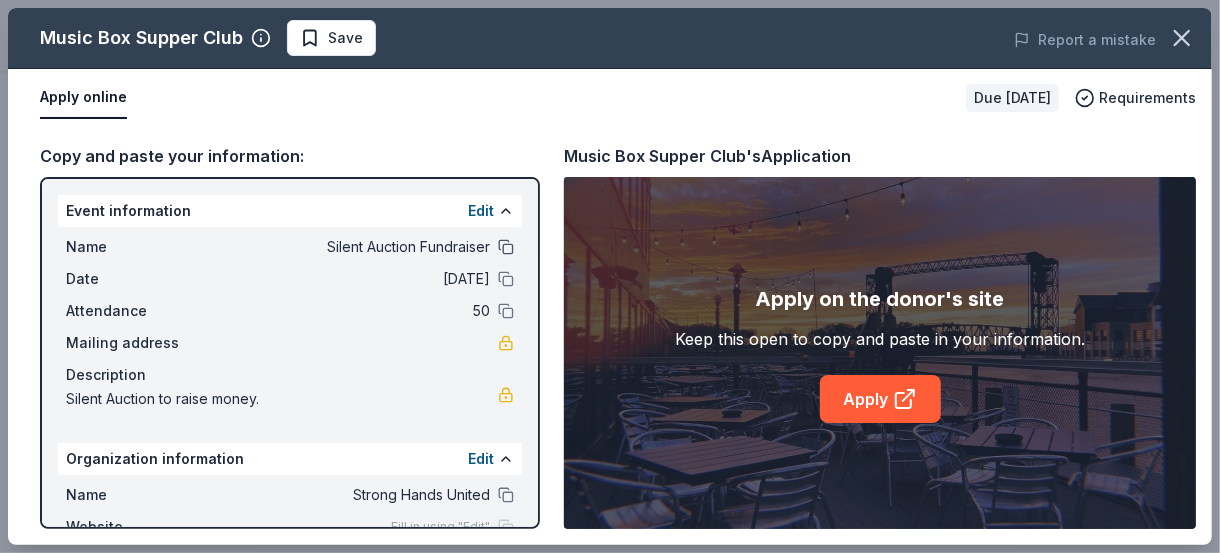 click at bounding box center (506, 247) 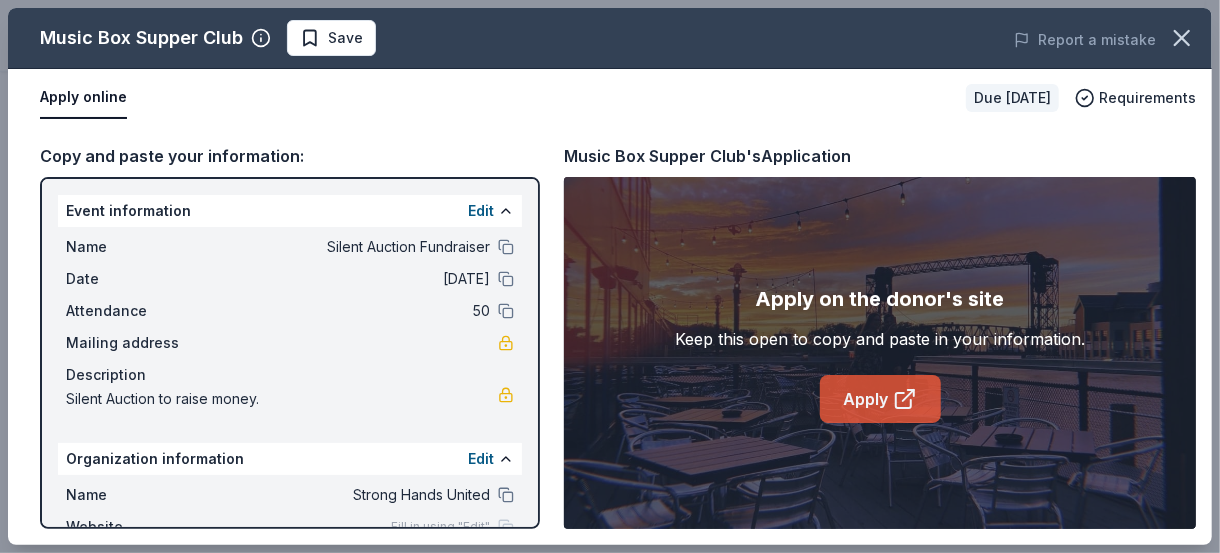 click on "Apply" at bounding box center [880, 399] 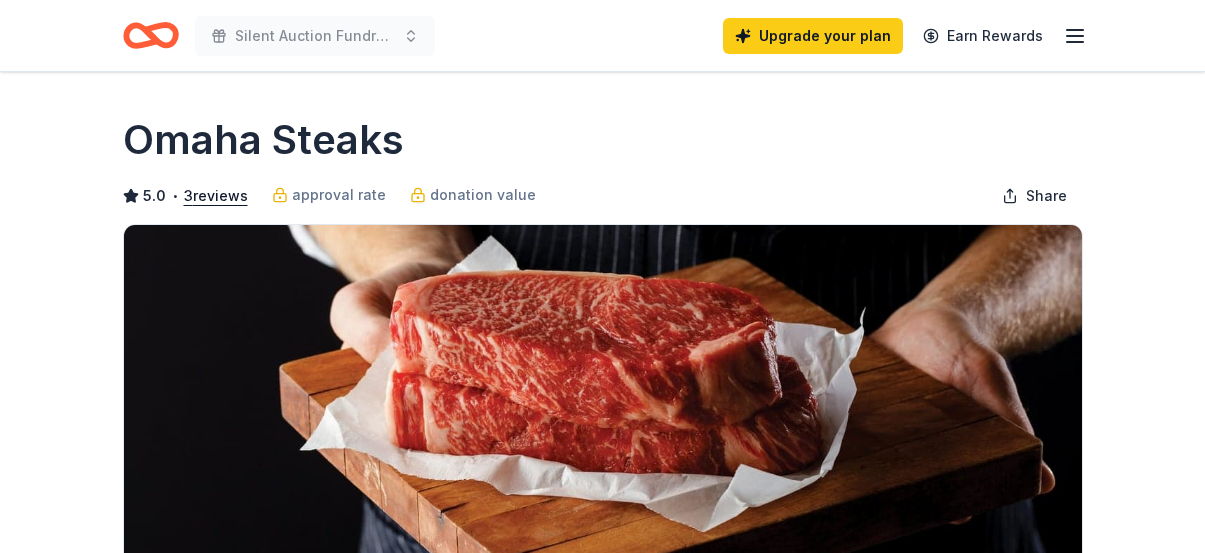 scroll, scrollTop: 500, scrollLeft: 0, axis: vertical 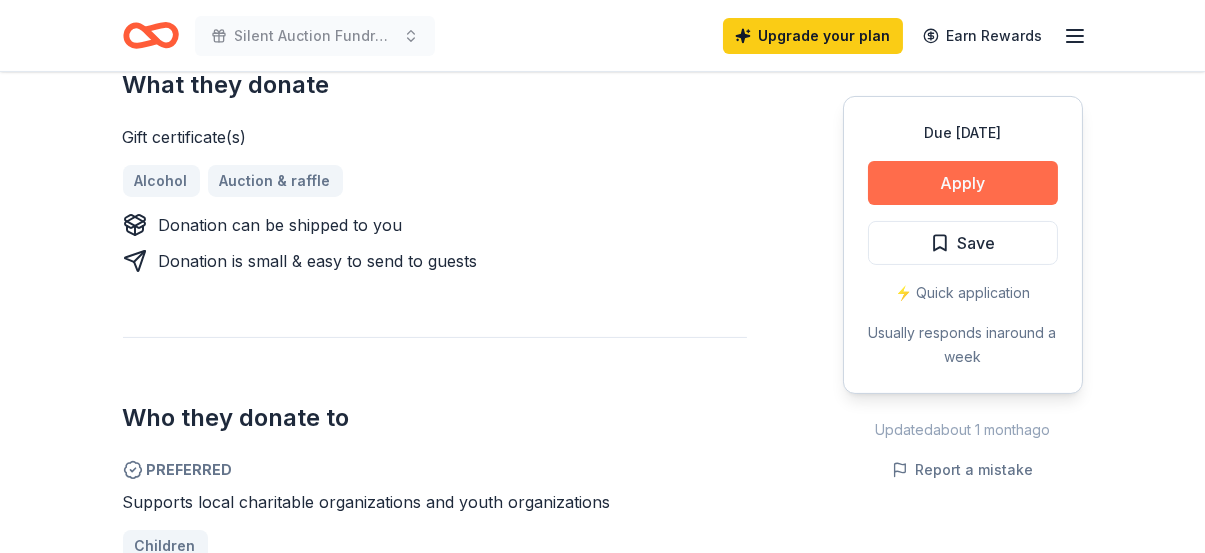 click on "Apply" at bounding box center [963, 183] 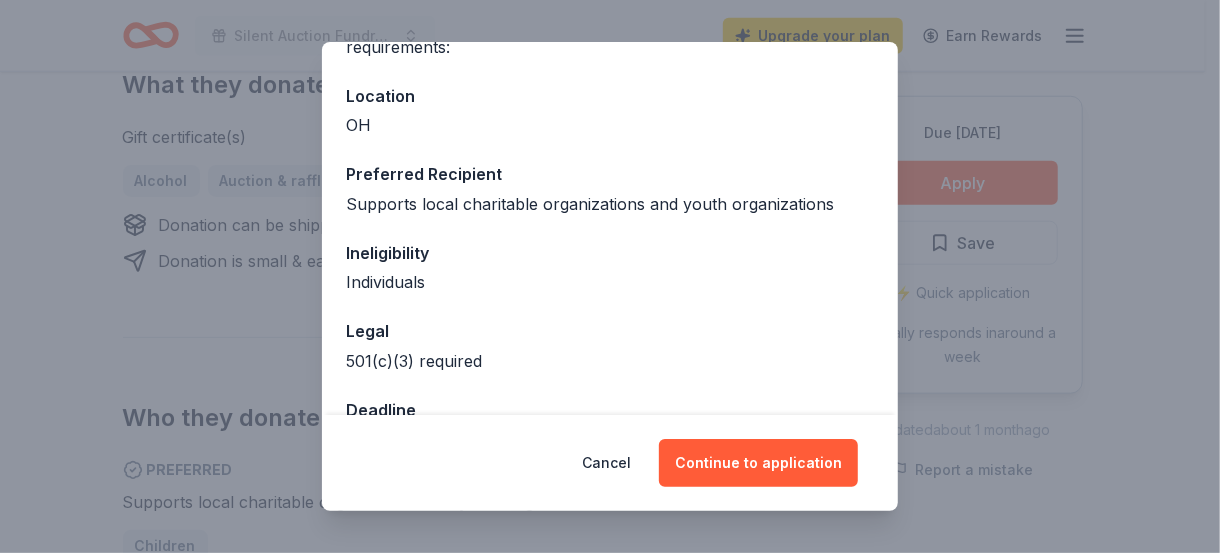 scroll, scrollTop: 263, scrollLeft: 0, axis: vertical 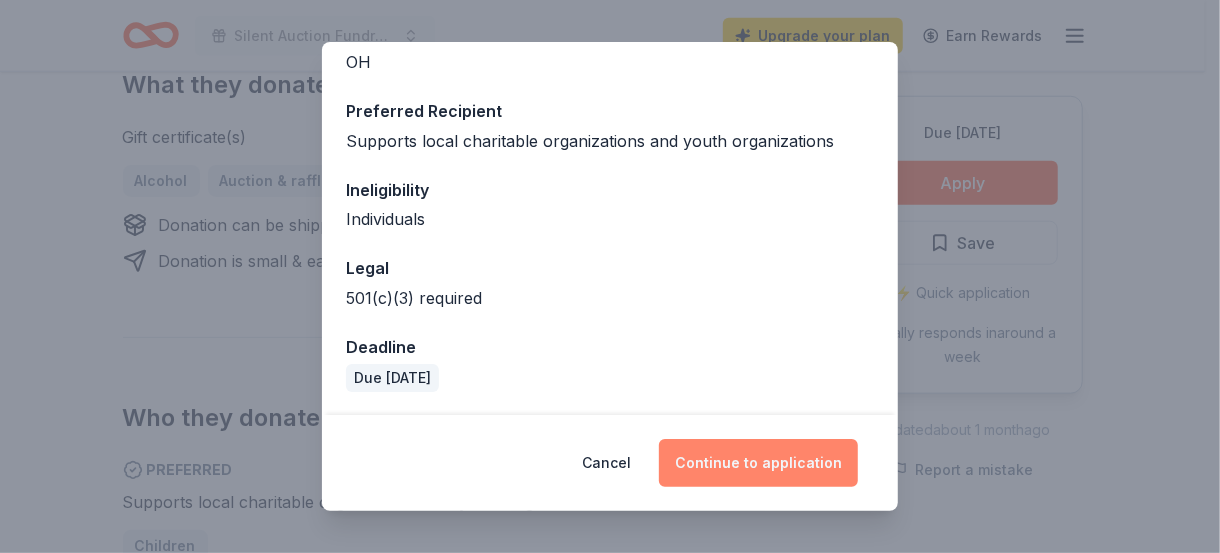 click on "Continue to application" at bounding box center (758, 463) 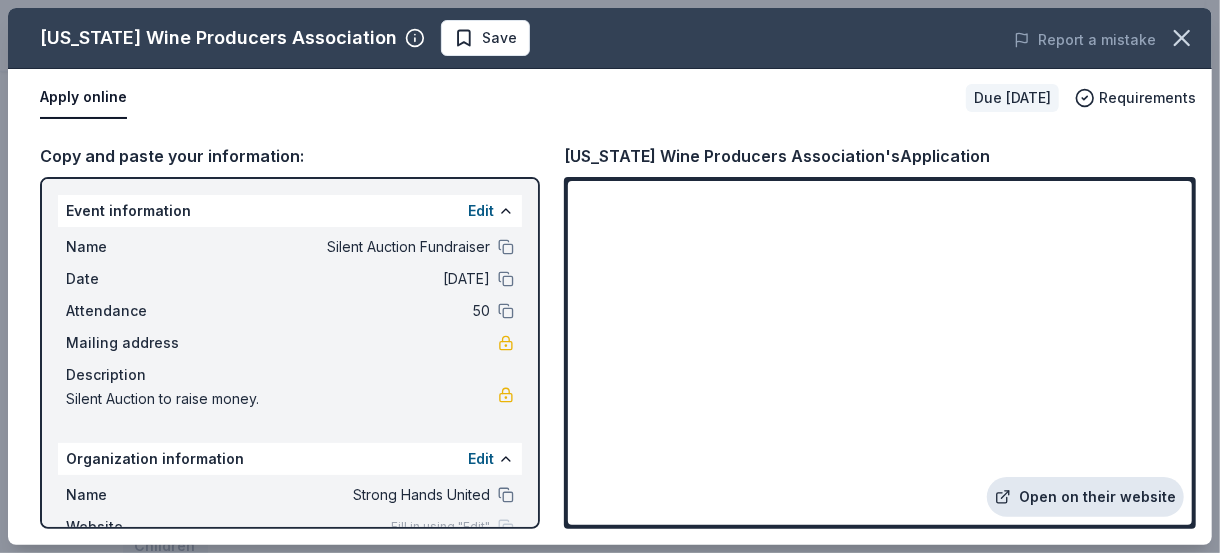 click on "Open on their website" at bounding box center [1085, 497] 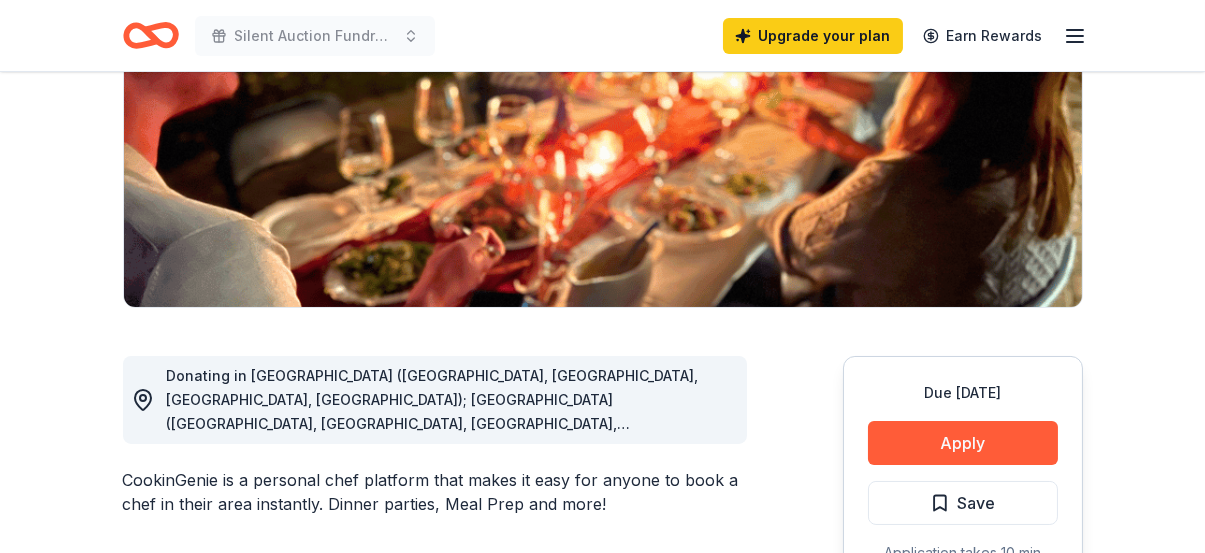 scroll, scrollTop: 400, scrollLeft: 0, axis: vertical 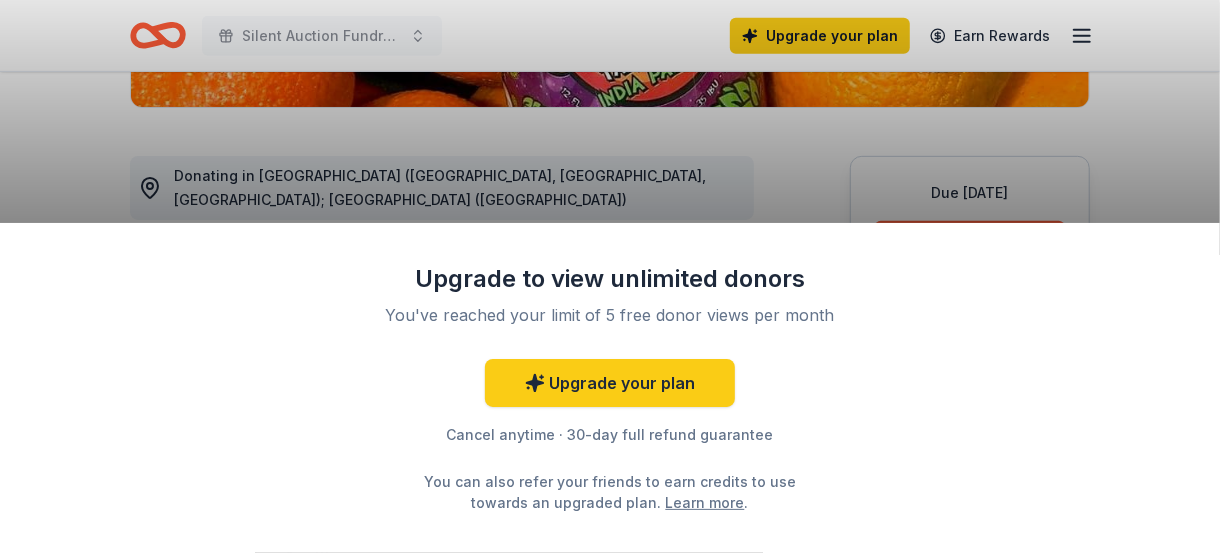click on "Upgrade to view unlimited donors You've reached your limit of 5 free donor views per month Upgrade your plan Cancel anytime · 30-day full refund guarantee You can also refer your friends to earn credits to use towards an upgraded plan.   Learn more ." at bounding box center (610, 276) 